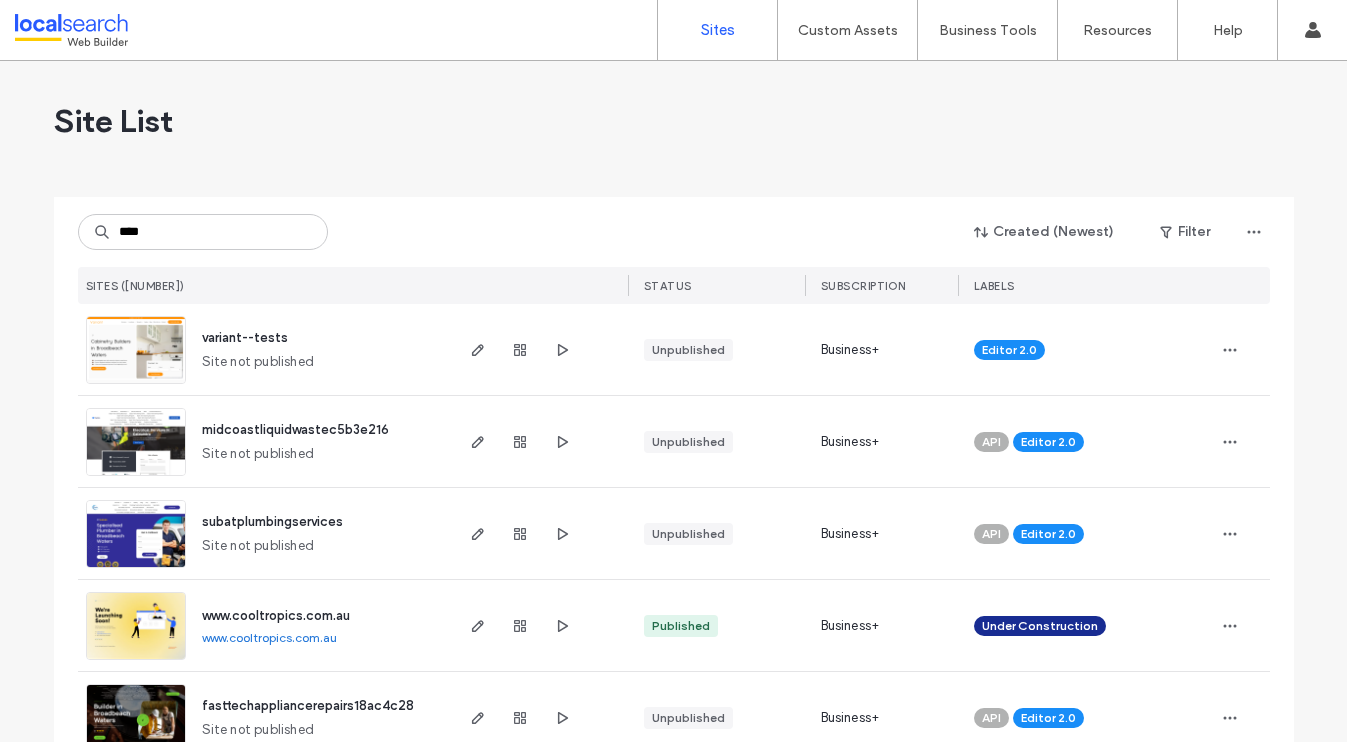 scroll, scrollTop: 0, scrollLeft: 0, axis: both 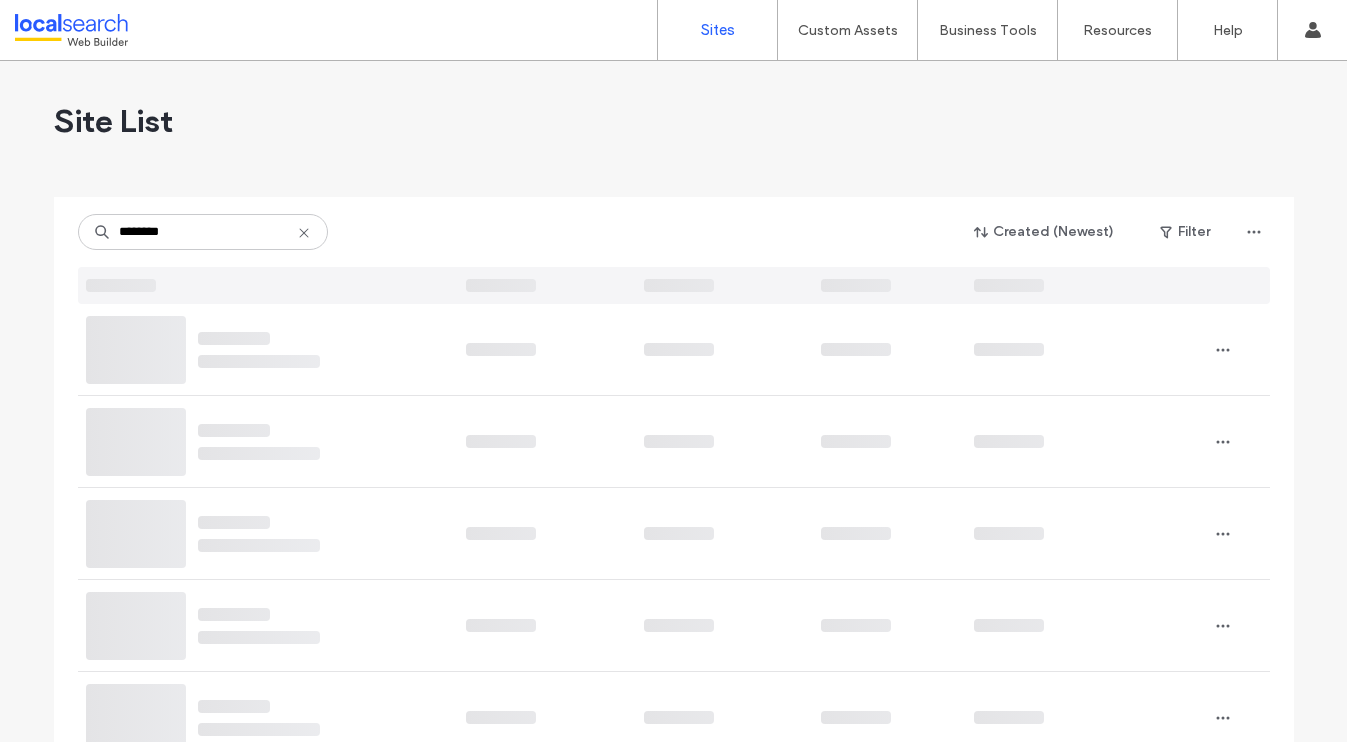 type on "********" 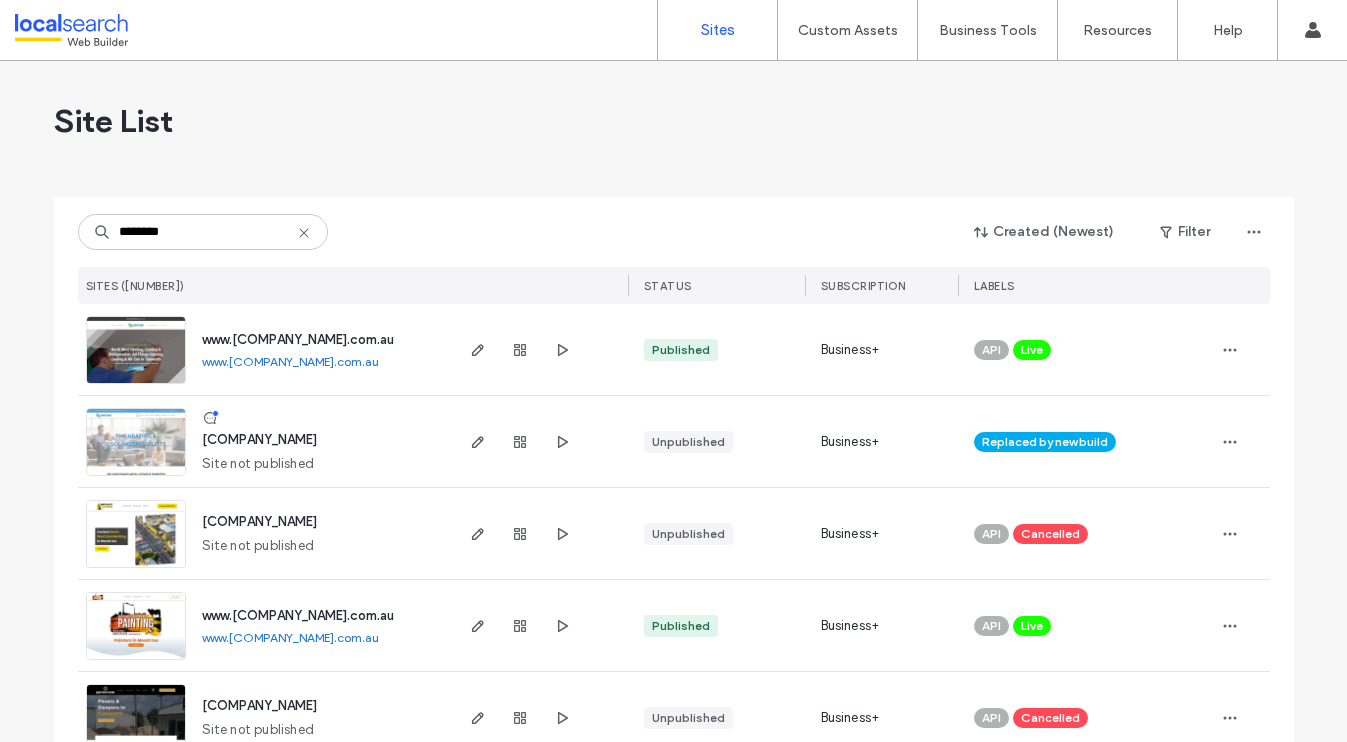 scroll, scrollTop: 46, scrollLeft: 0, axis: vertical 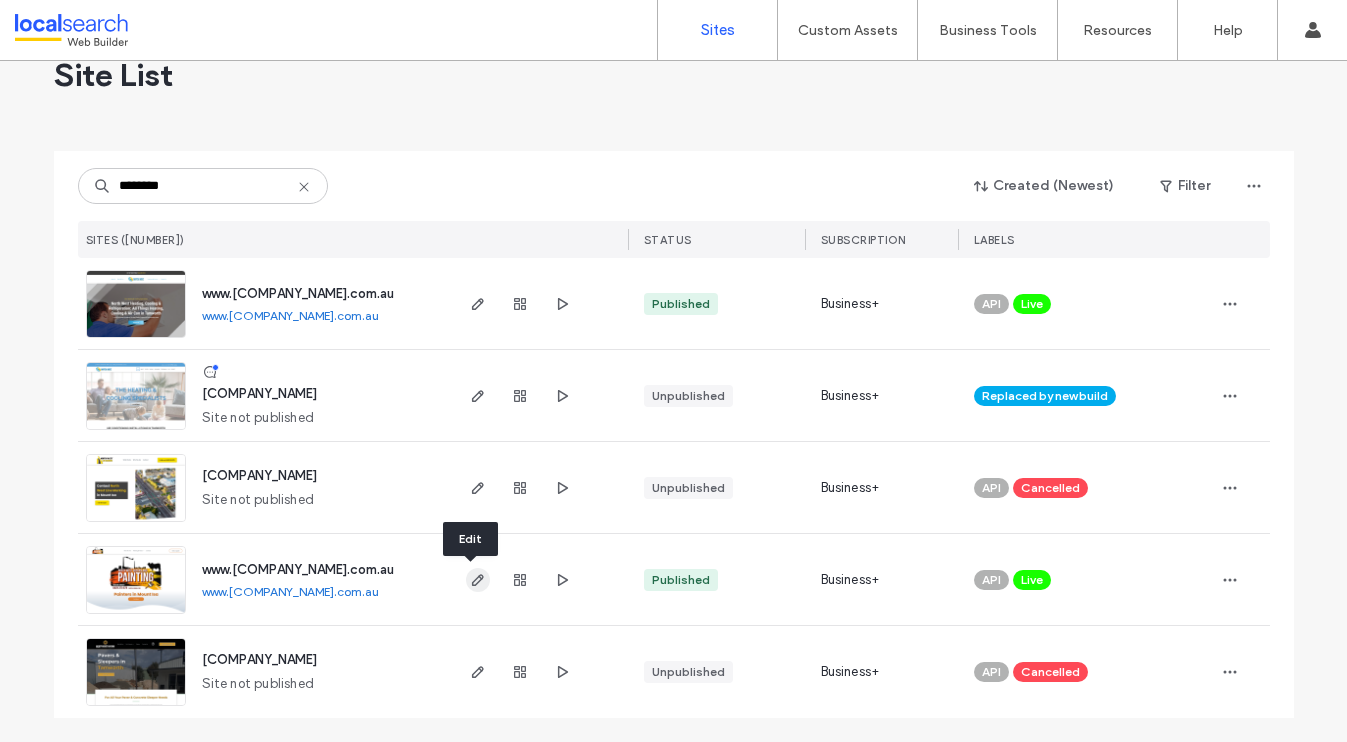 click 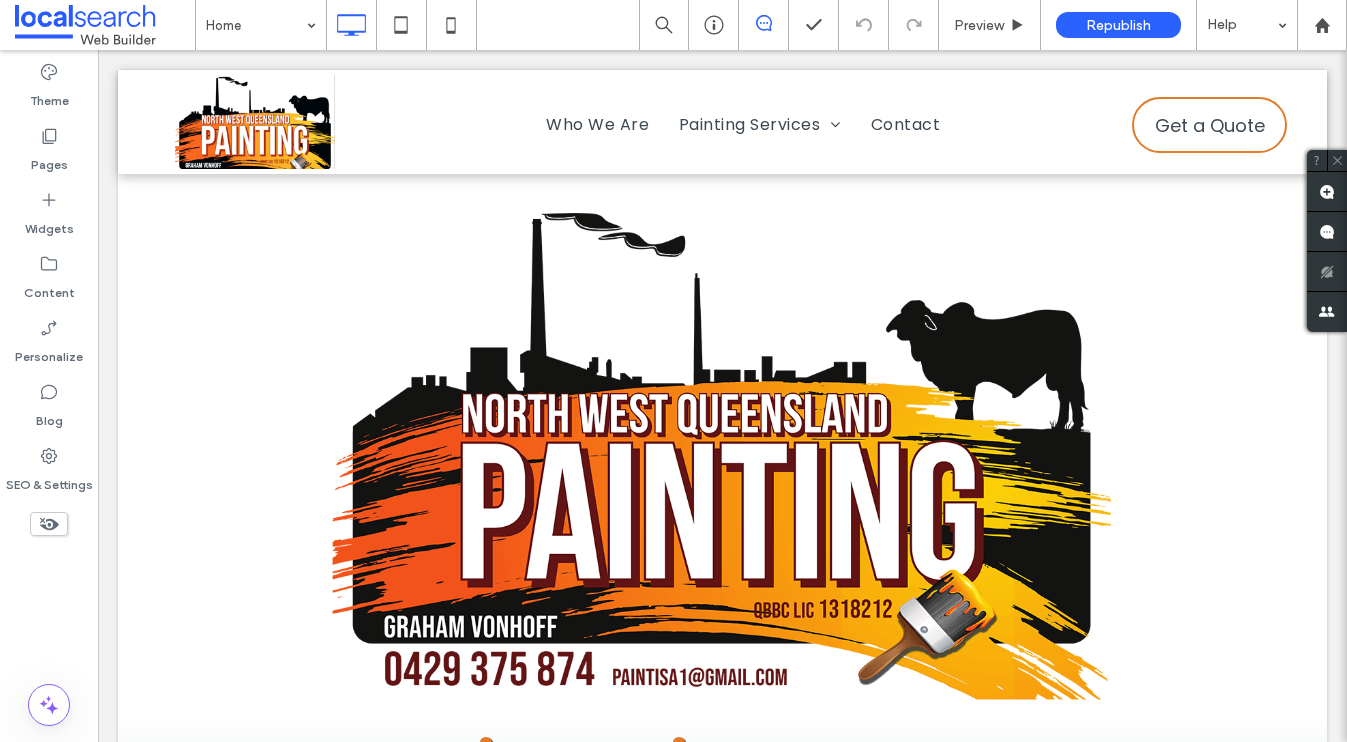 scroll, scrollTop: 0, scrollLeft: 0, axis: both 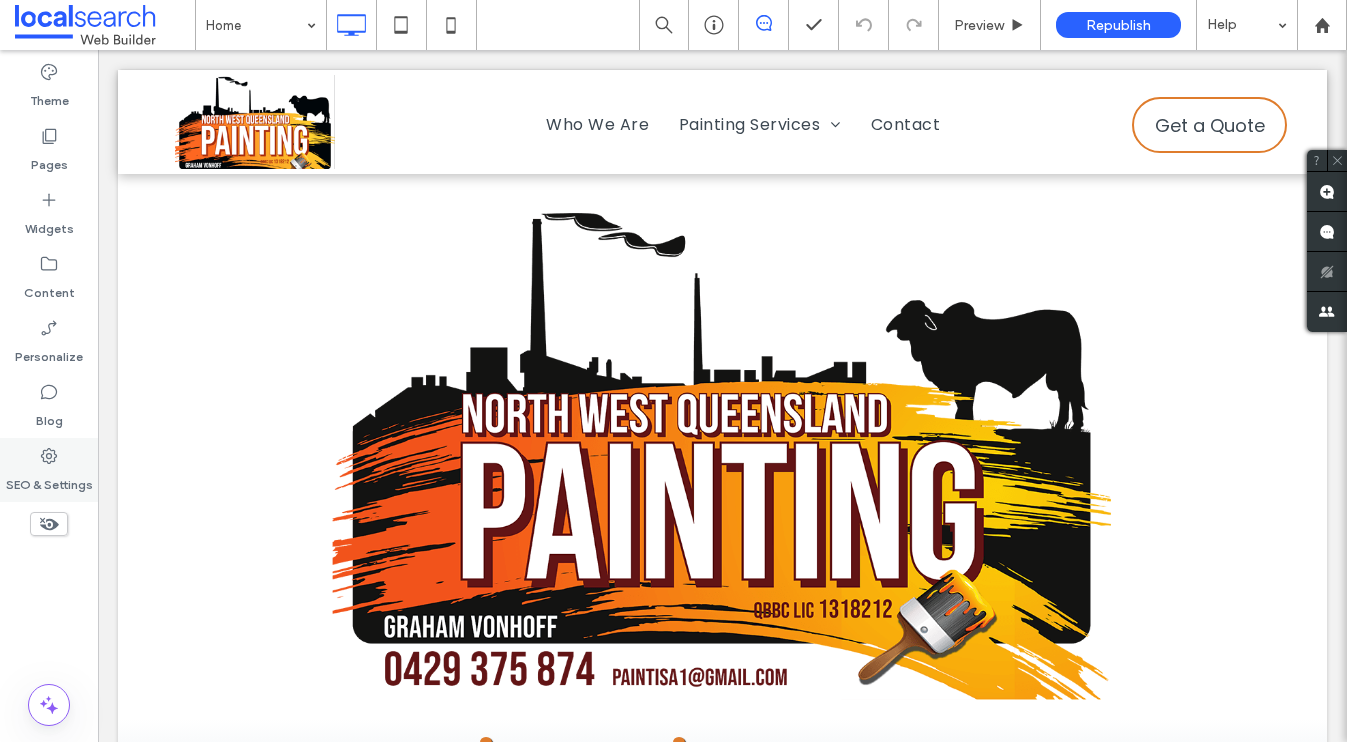 click on "SEO & Settings" at bounding box center [49, 480] 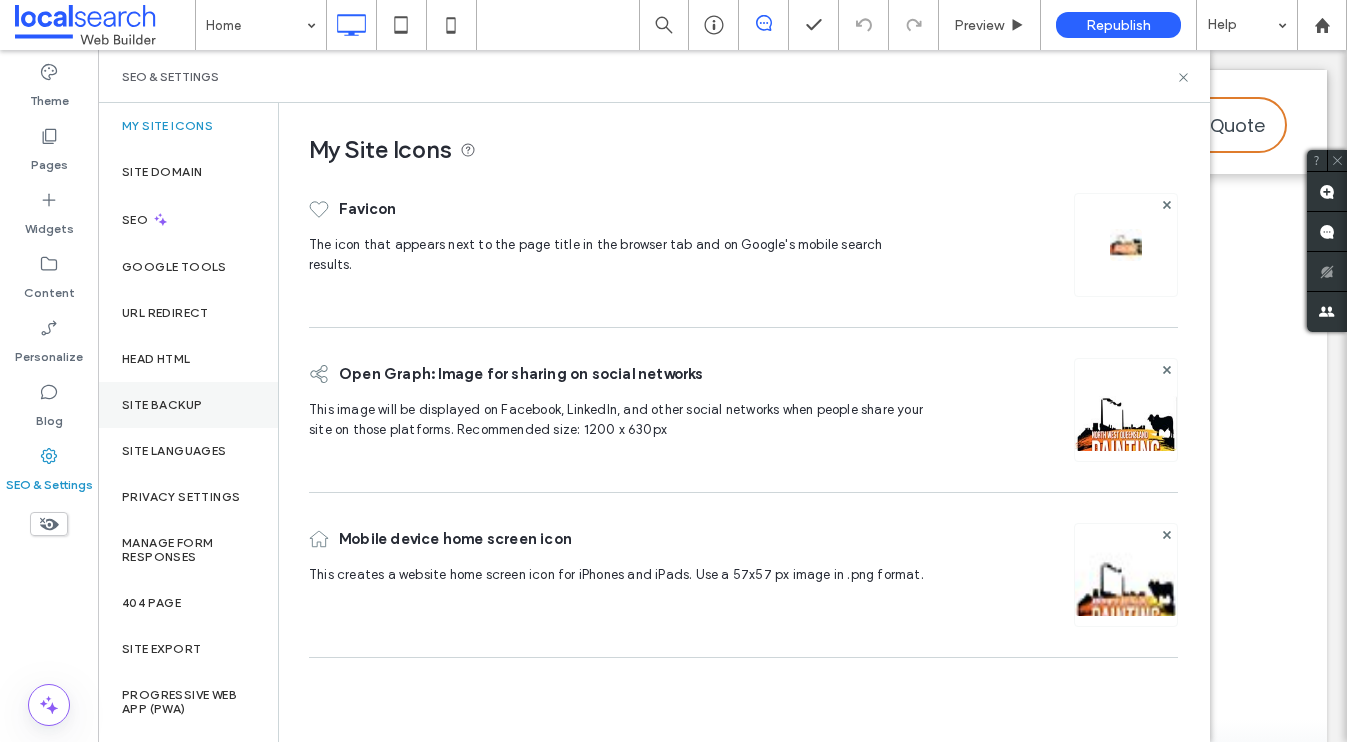 click on "Site Backup" at bounding box center [162, 405] 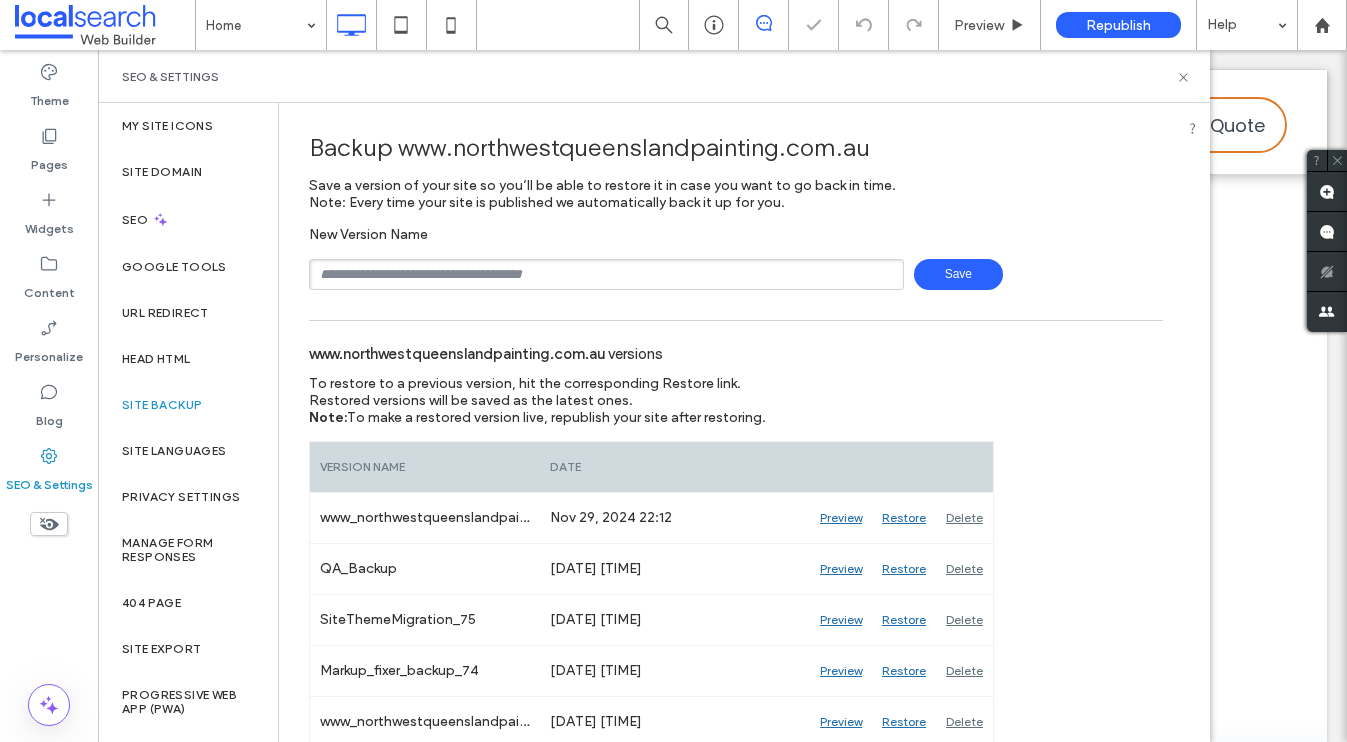 click at bounding box center [606, 274] 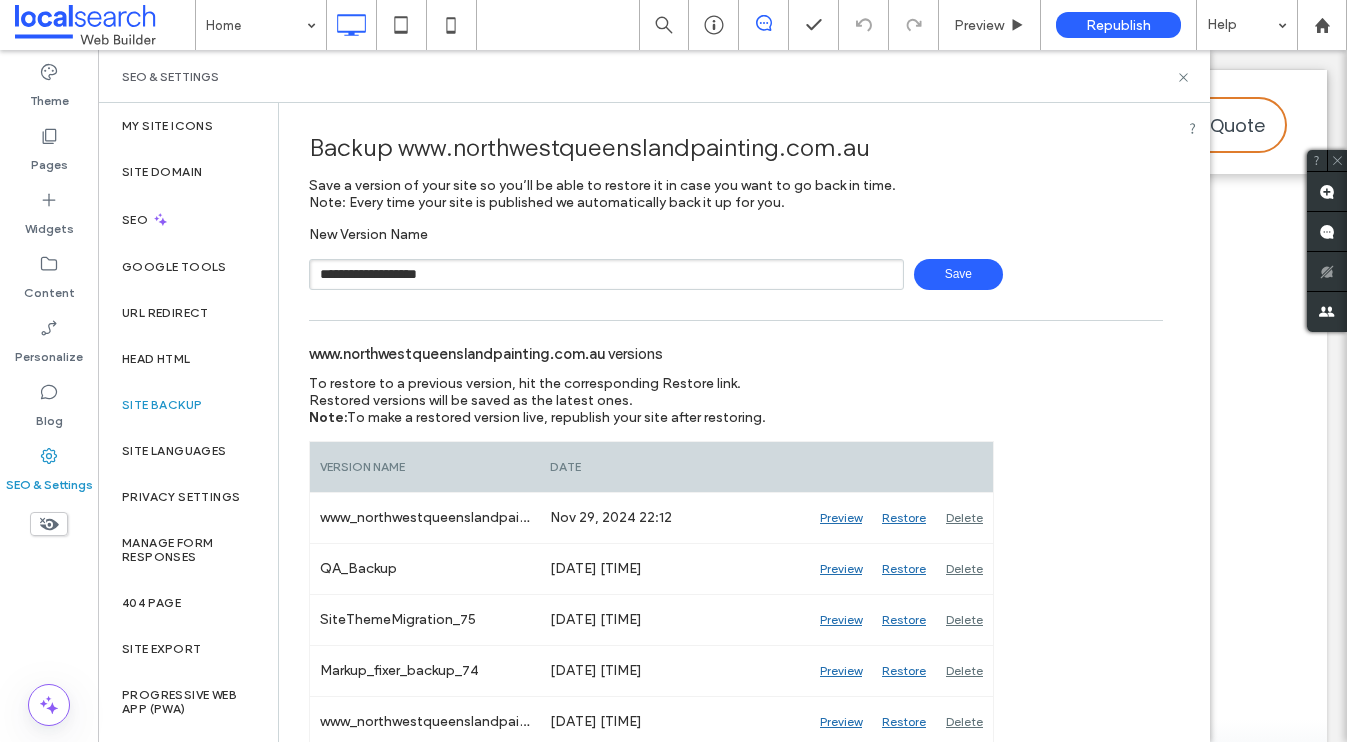 type on "**********" 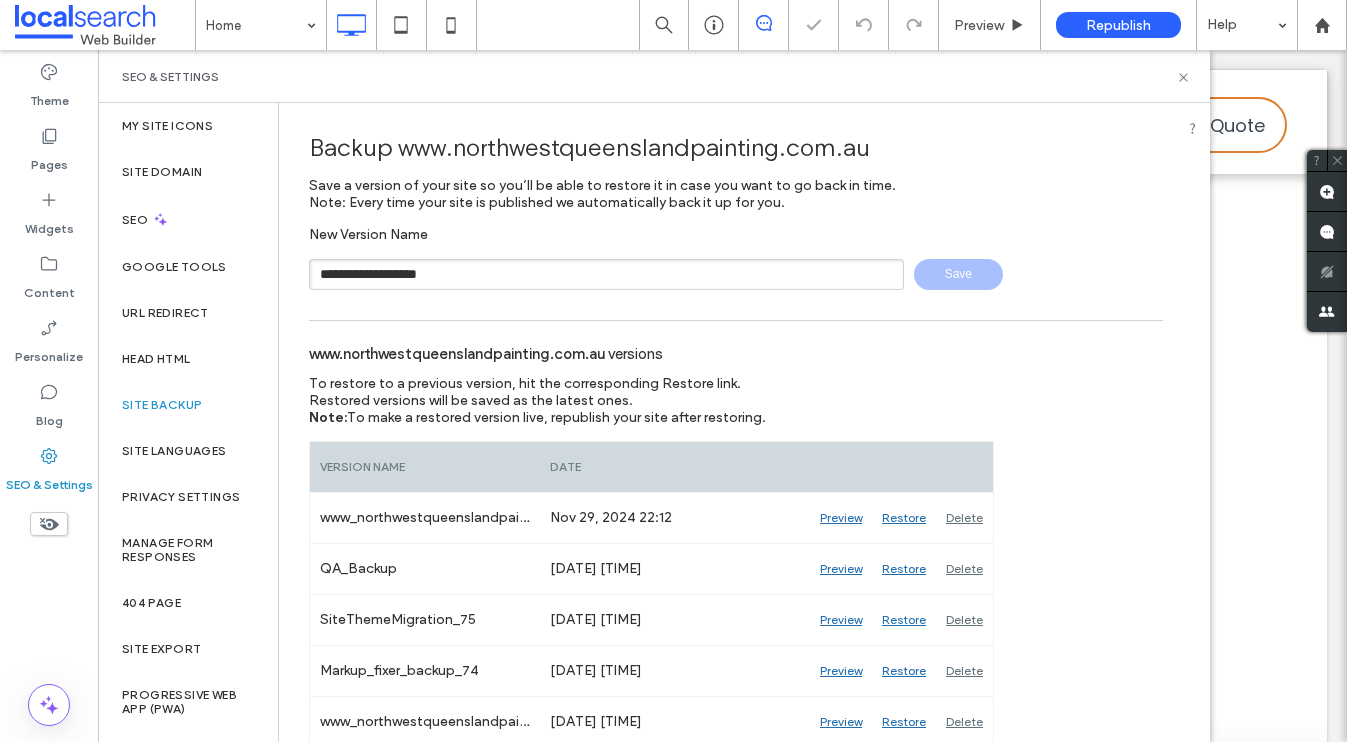 type 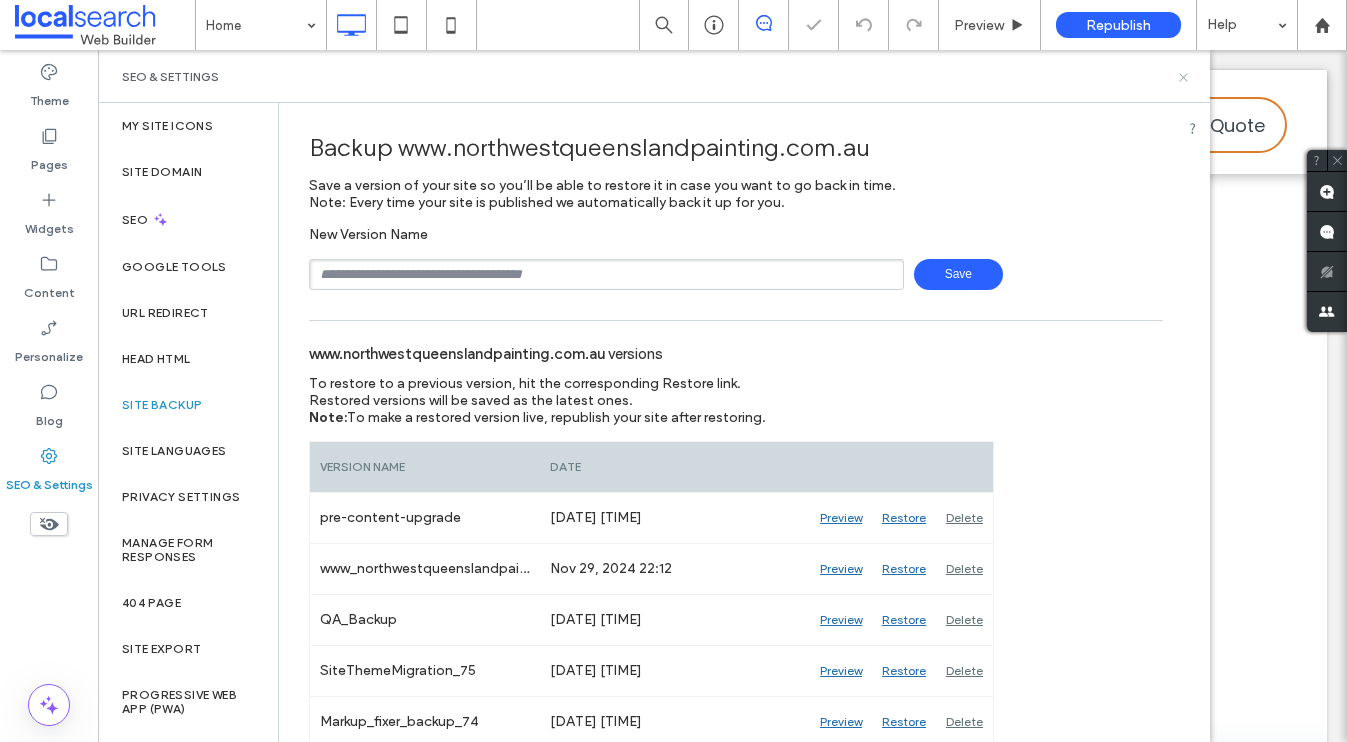 click 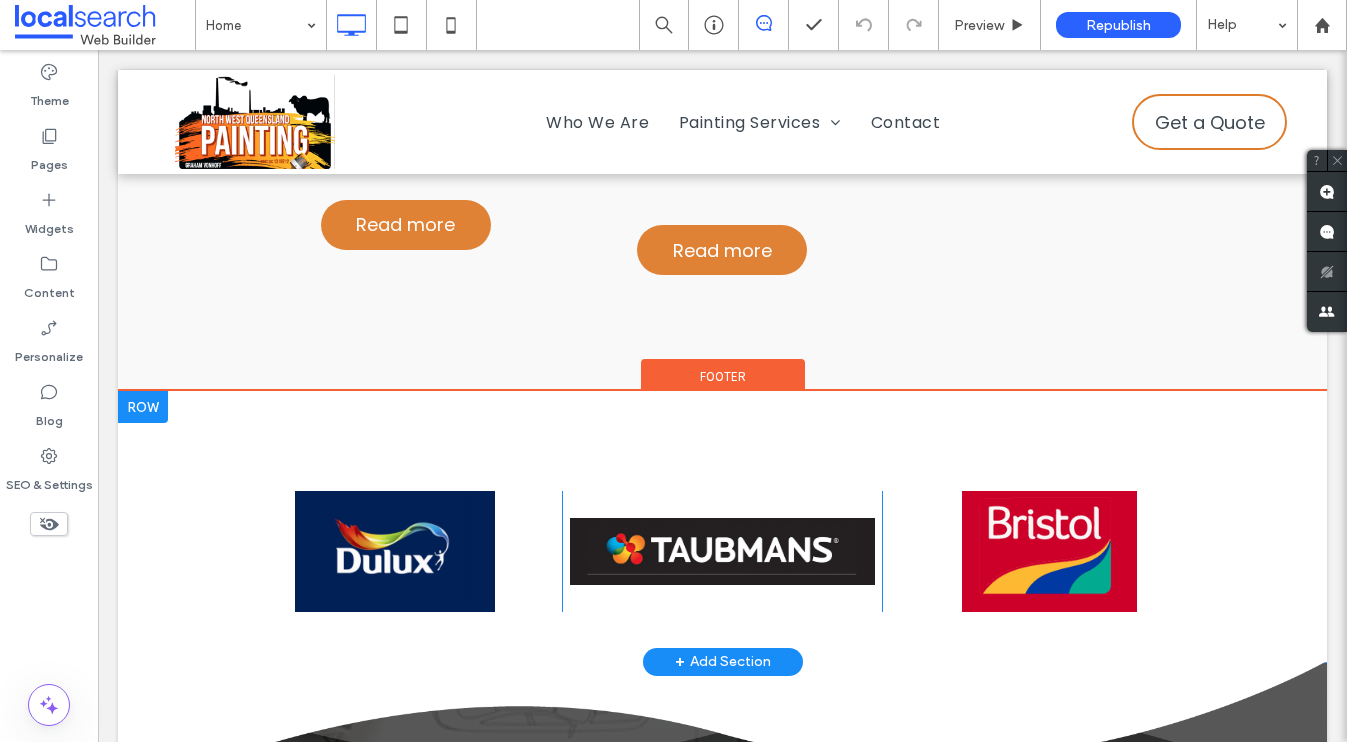 scroll, scrollTop: 3218, scrollLeft: 0, axis: vertical 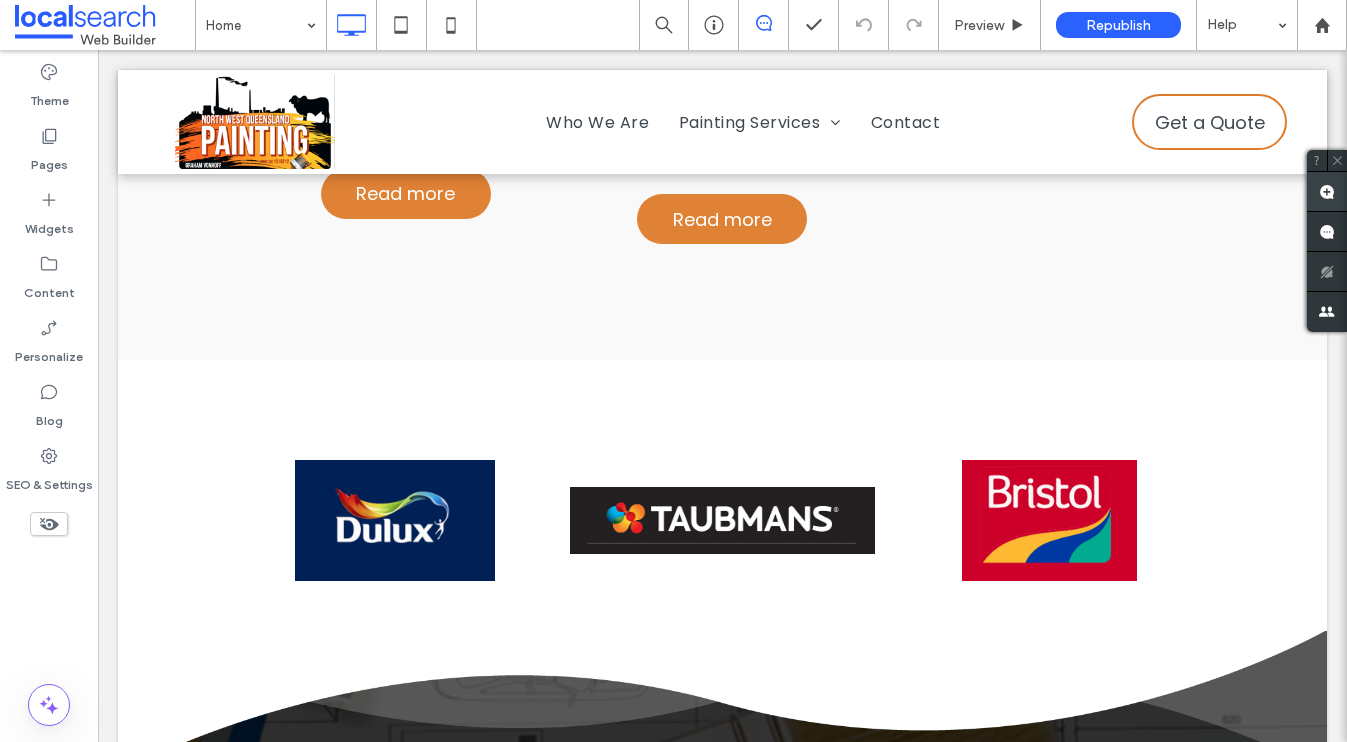 drag, startPoint x: 1331, startPoint y: 190, endPoint x: 1306, endPoint y: 191, distance: 25.019993 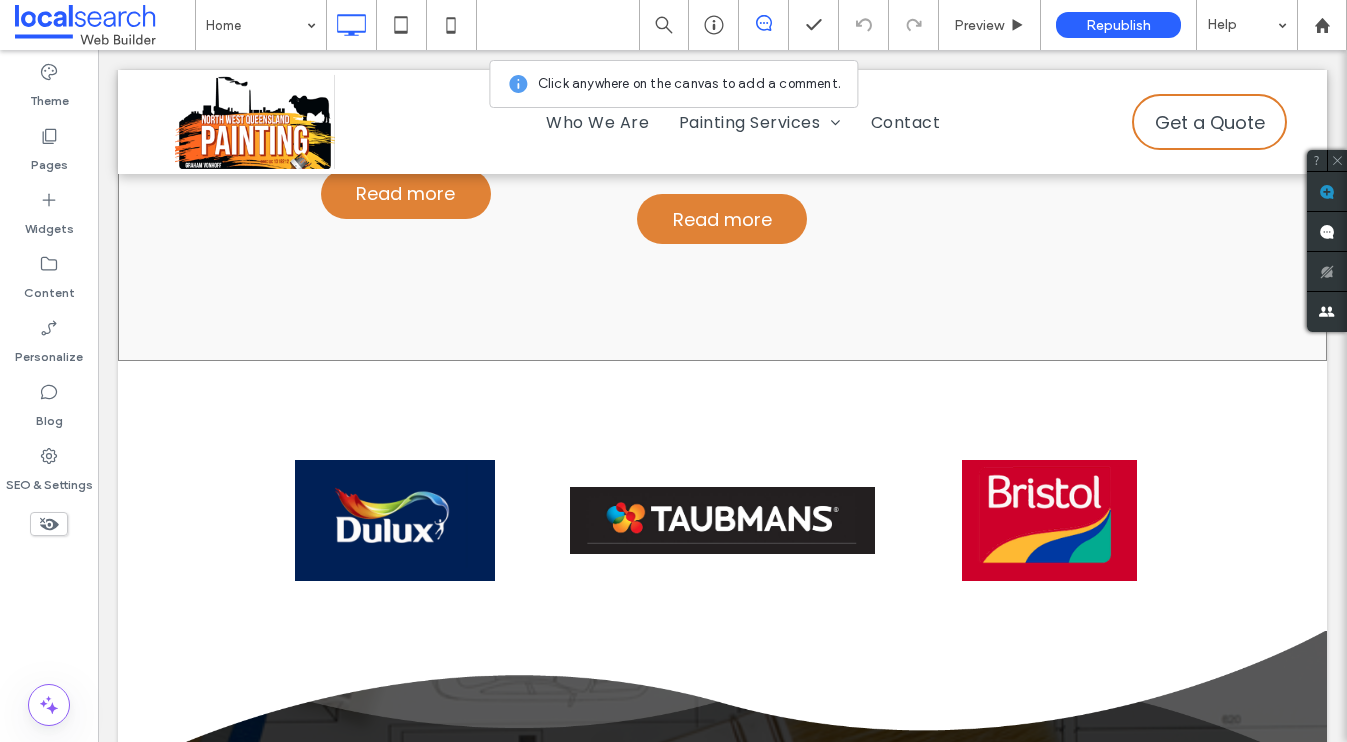 click on "Residential
Transform your home with a fresh new coat of paint! We can provide interior and exterior painting, using only top-quality paints from brands such as Taubmans, Dulux and Bristol.
Read more
Click To Paste
Commercial
We’re experienced in working with interior designers and developers to help you achieve your ideal aesthetic. We can provide airless spraying, allowing us to complete any large commercial job efficiently.
Read more
Click To Paste
Roofing
With ever increasing temperatures the demand for roof cooling membranes has become a large part of our business. We have painted many homes, offices and sheds. The results are always impressive. Contact Us today!
Read more
Click To Paste
Rural
﻿
Read more
Click To Paste
Mining" at bounding box center [722, -350] 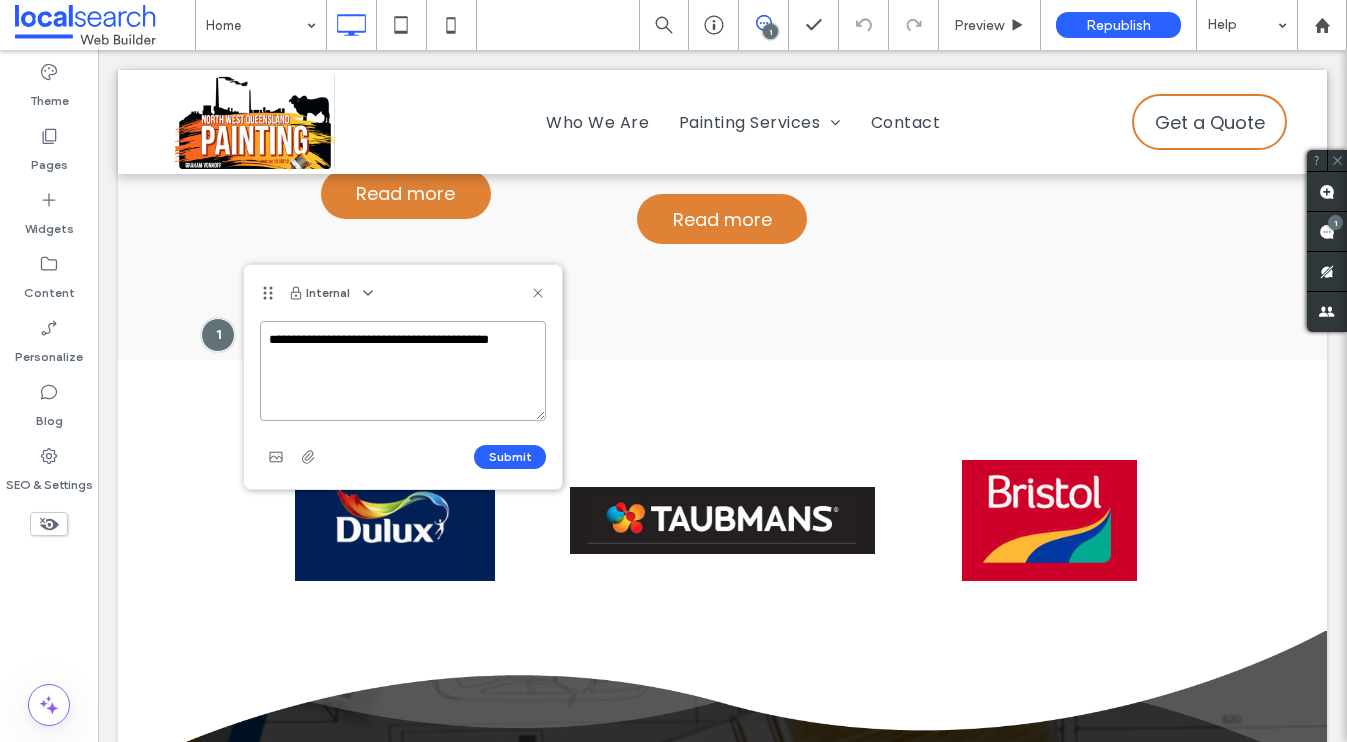 paste on "**********" 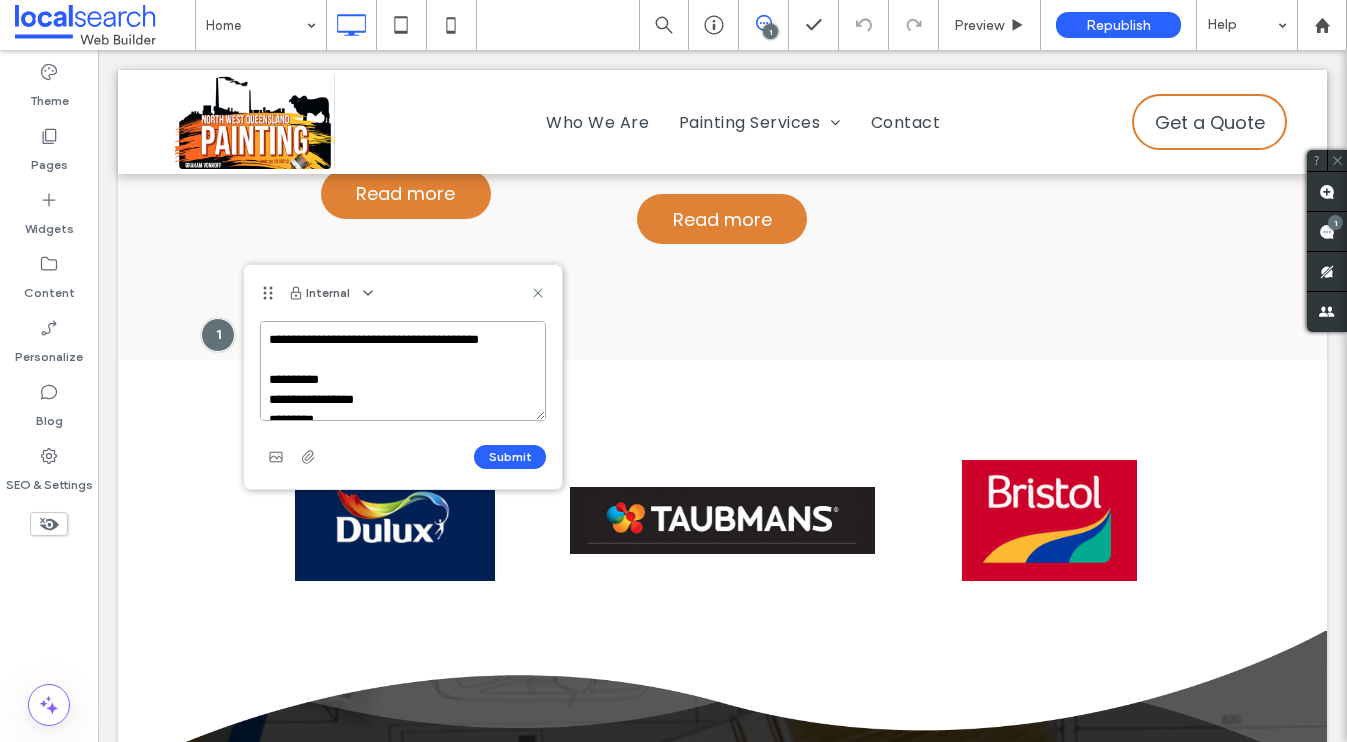 scroll, scrollTop: 67, scrollLeft: 0, axis: vertical 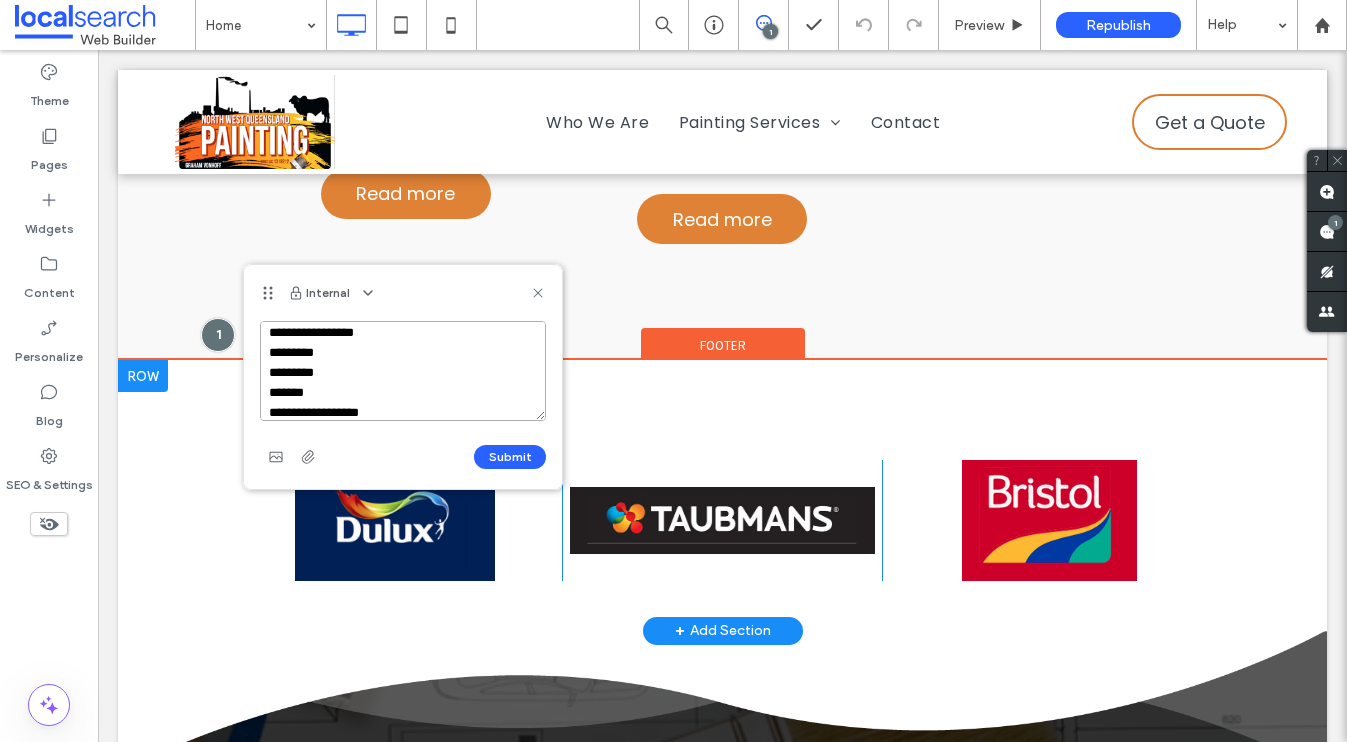 drag, startPoint x: 421, startPoint y: 439, endPoint x: 240, endPoint y: 388, distance: 188.04787 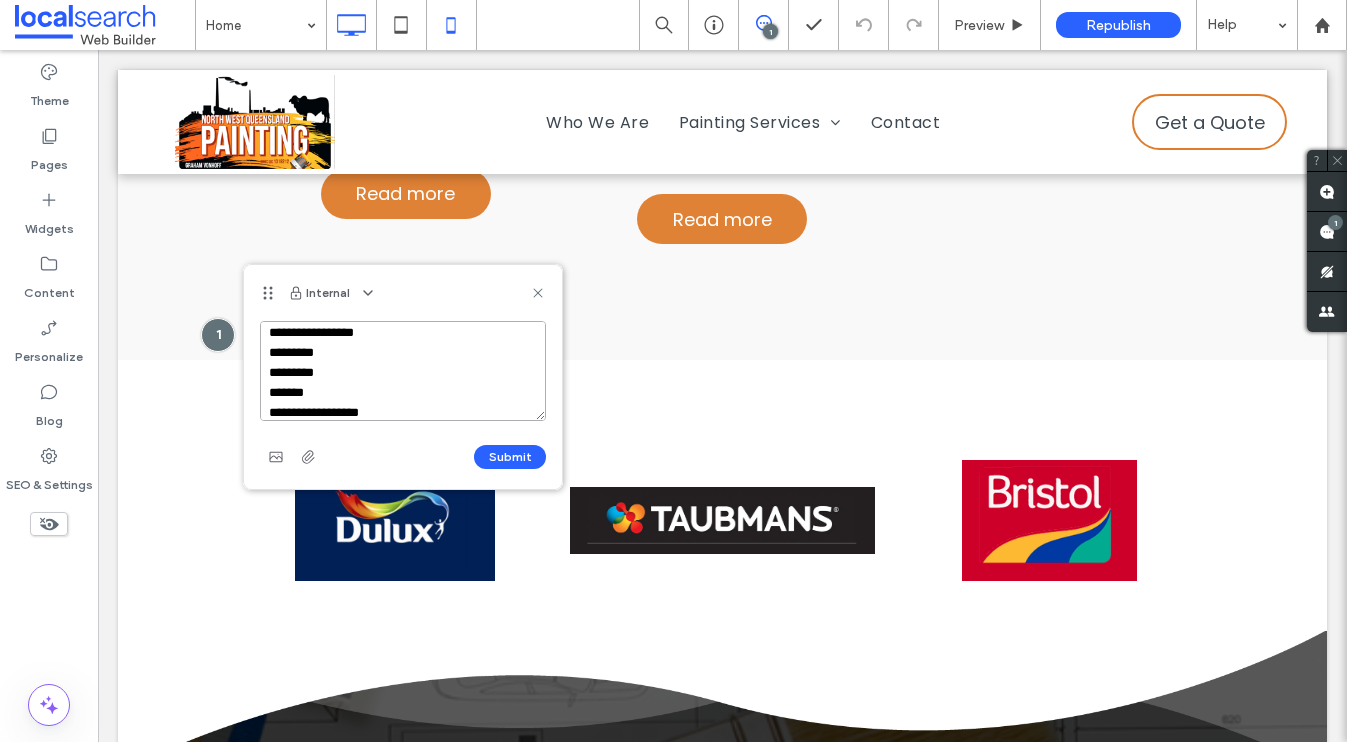 type on "**********" 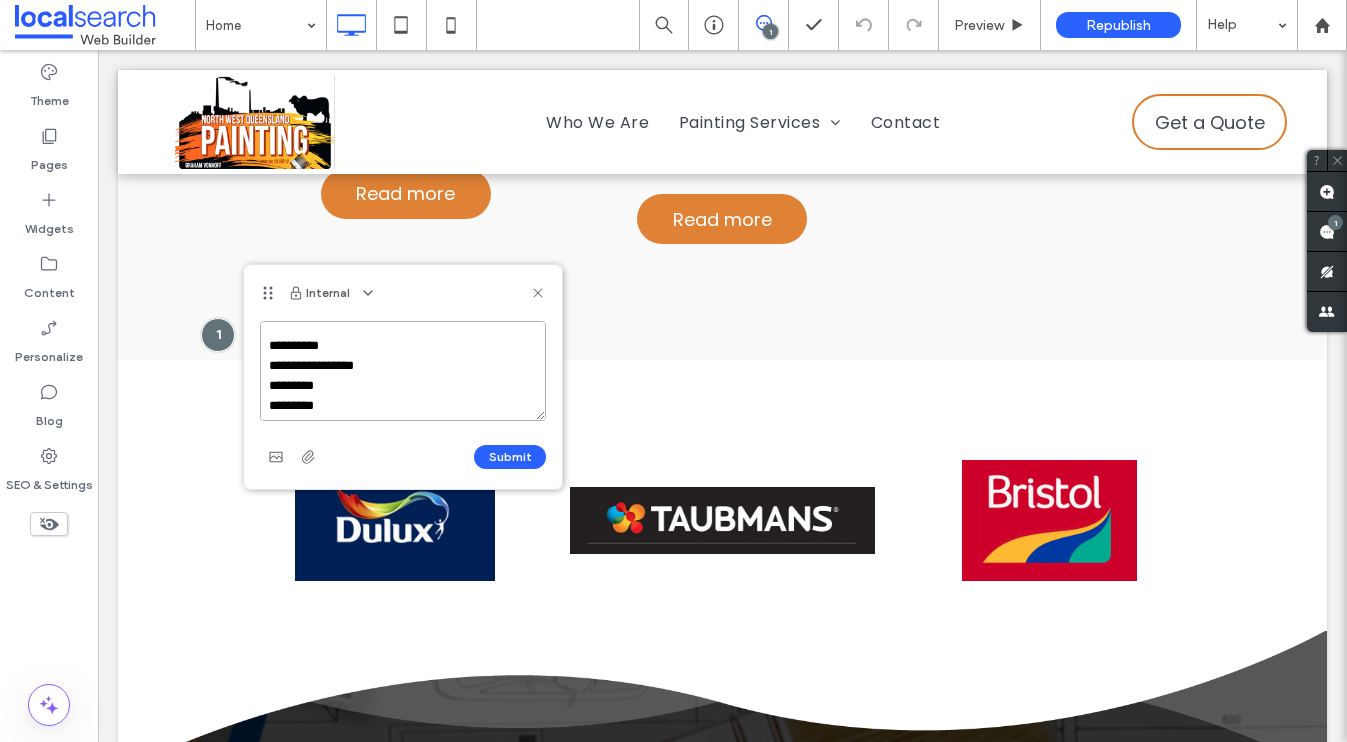 scroll, scrollTop: 17, scrollLeft: 0, axis: vertical 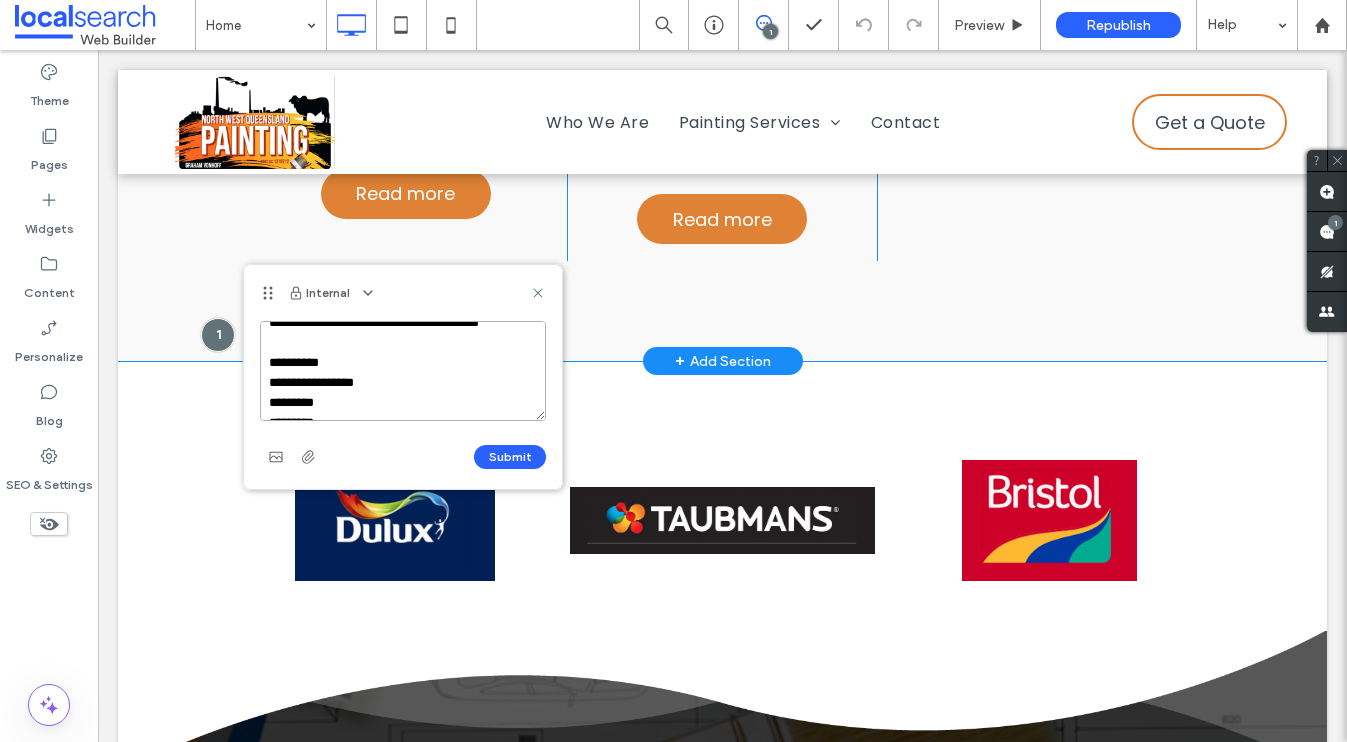 drag, startPoint x: 484, startPoint y: 430, endPoint x: 231, endPoint y: 374, distance: 259.12354 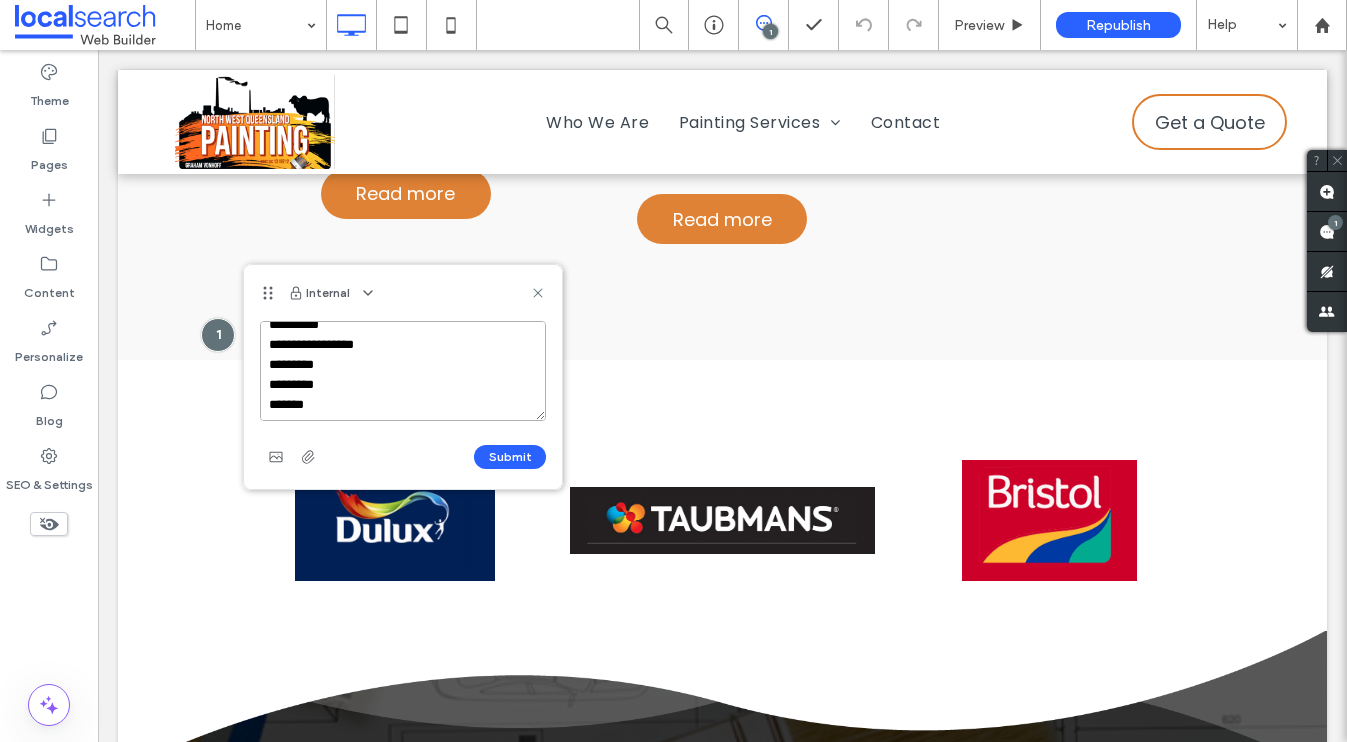 scroll, scrollTop: 78, scrollLeft: 0, axis: vertical 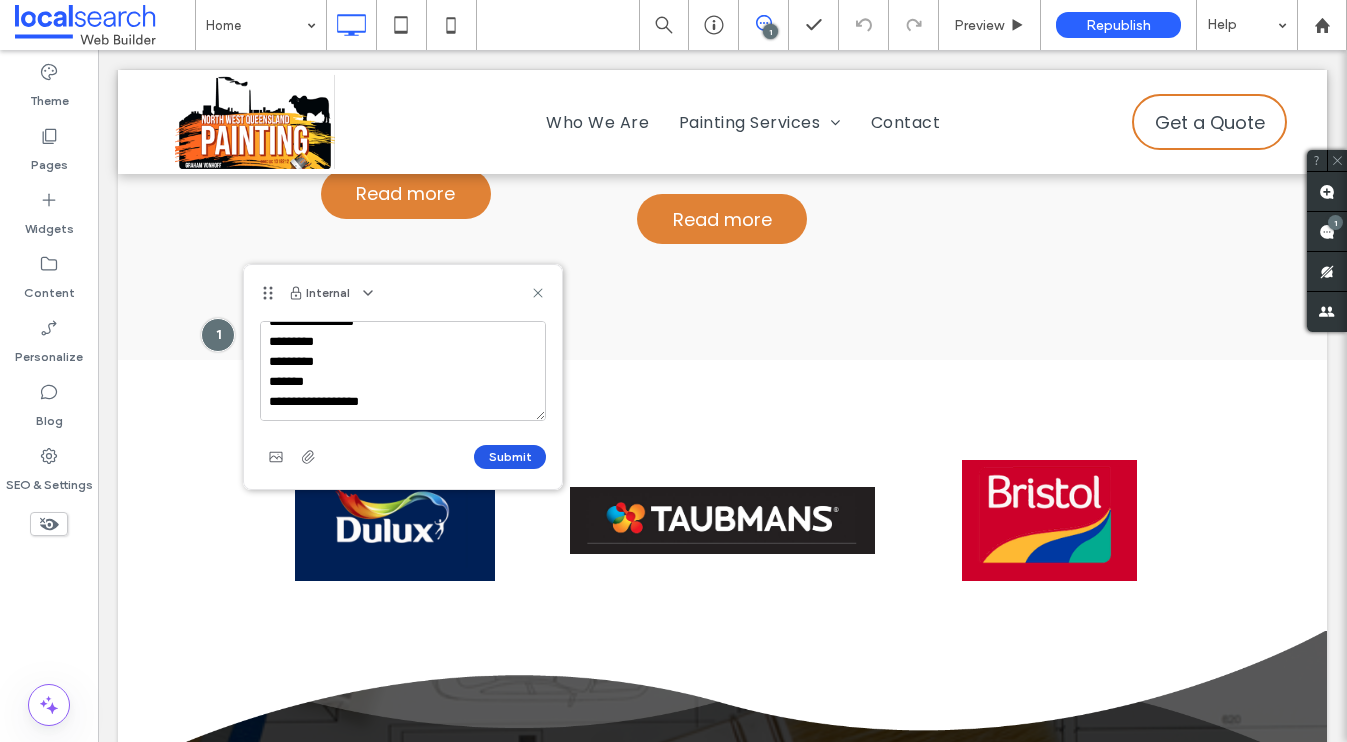 click on "Submit" at bounding box center (510, 457) 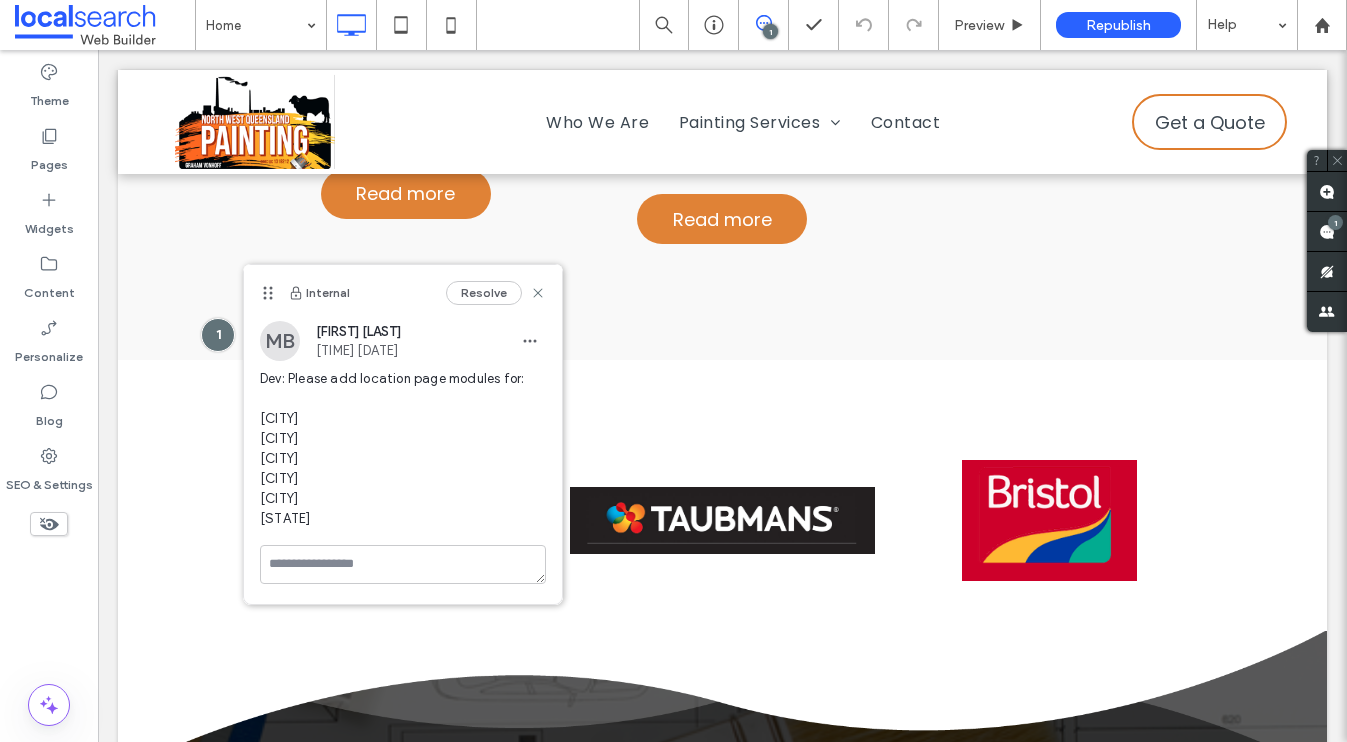 scroll, scrollTop: 0, scrollLeft: 0, axis: both 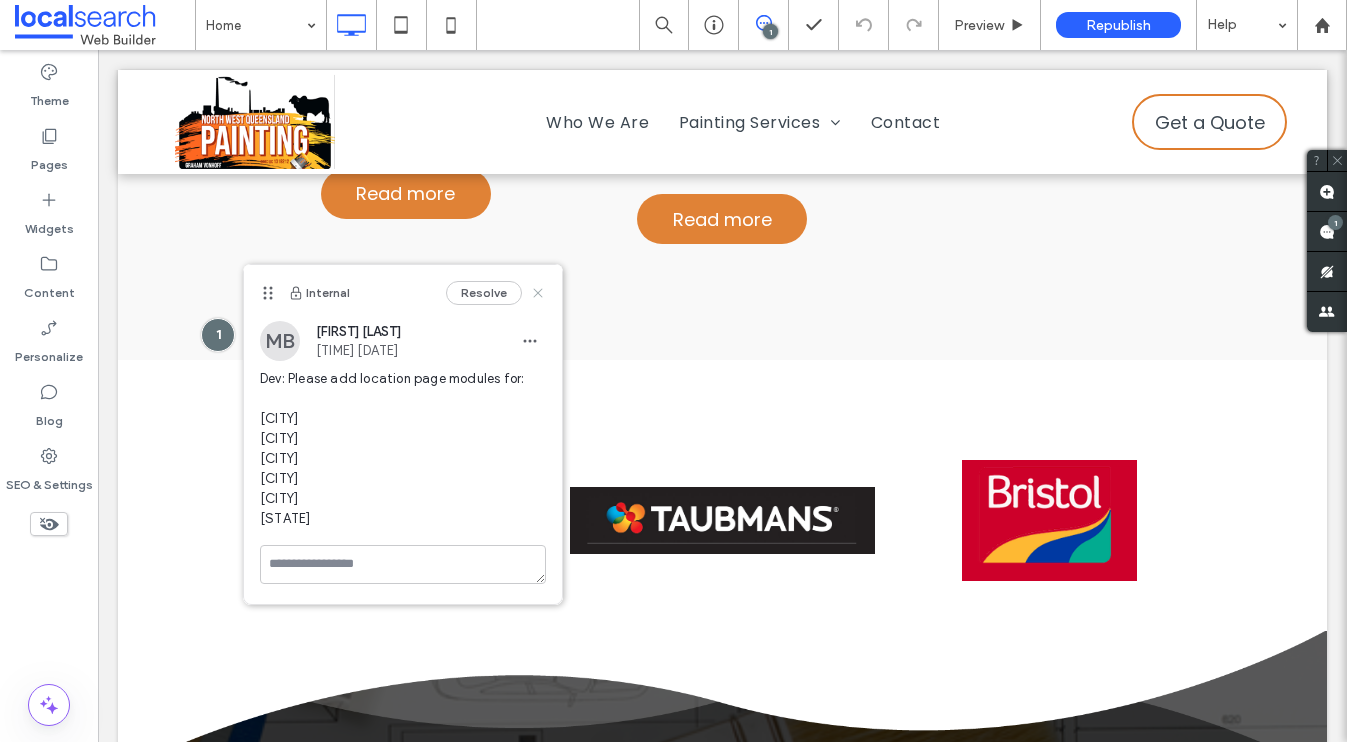 click 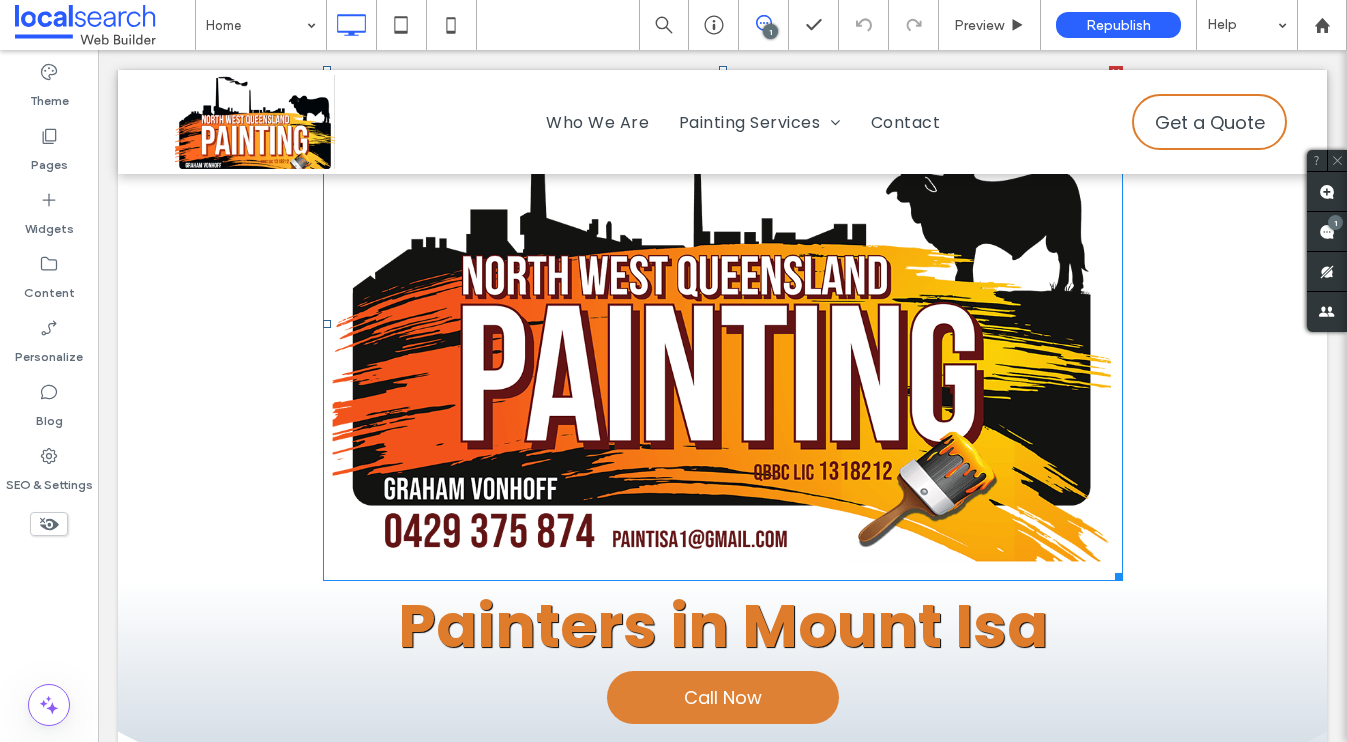 scroll, scrollTop: 397, scrollLeft: 0, axis: vertical 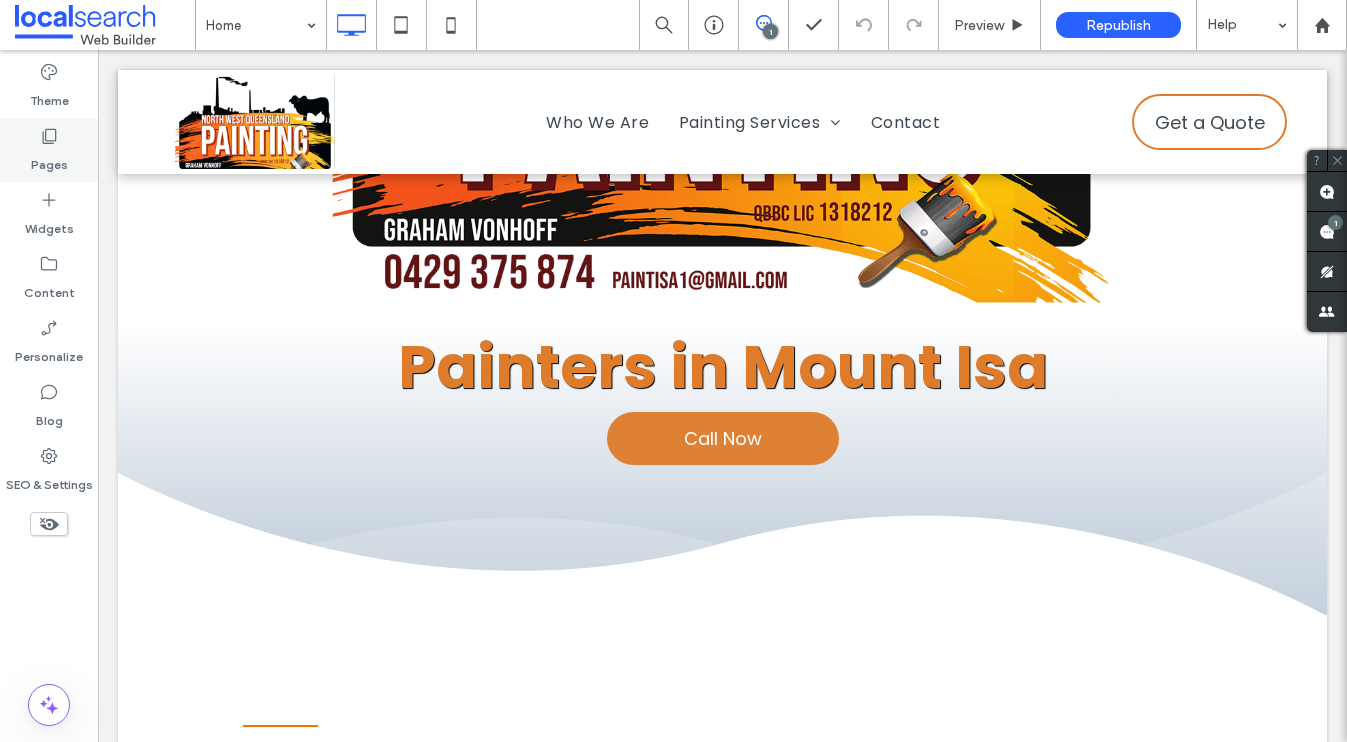 click on "Pages" at bounding box center [49, 160] 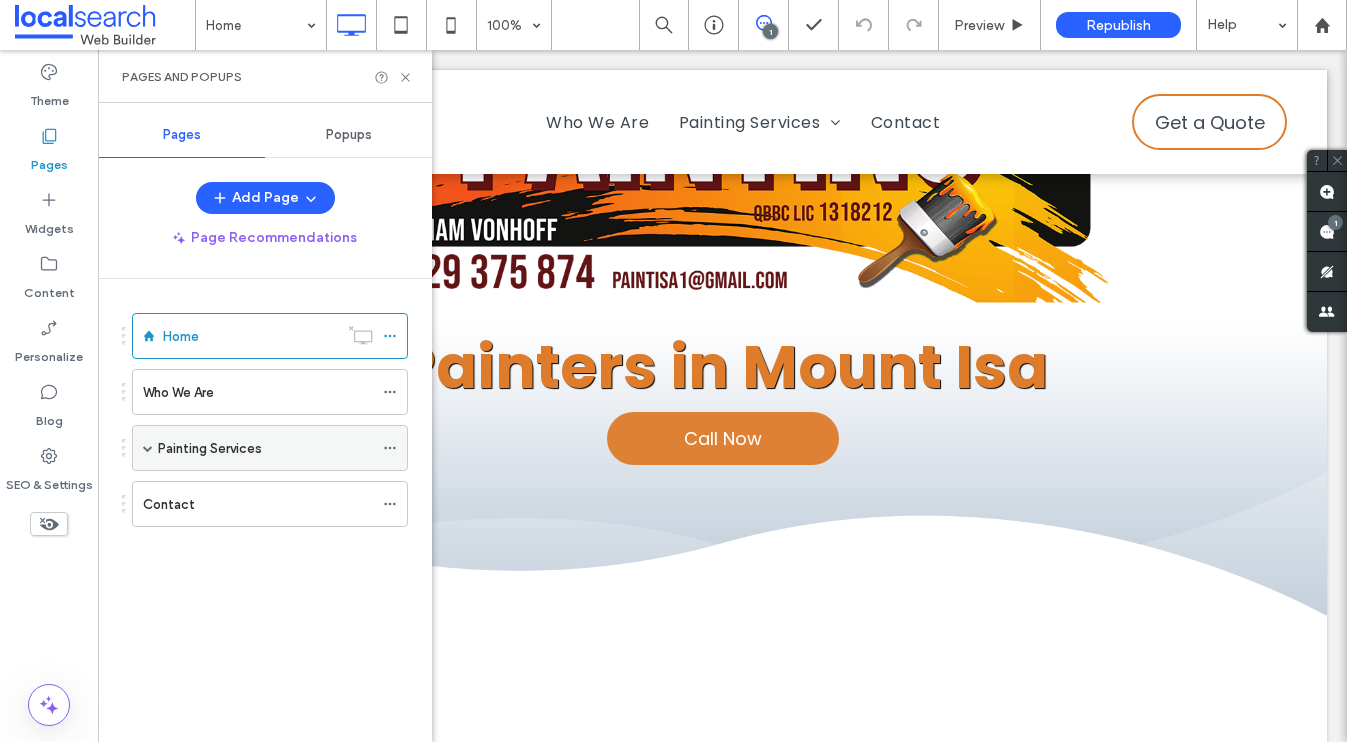 drag, startPoint x: 151, startPoint y: 450, endPoint x: 140, endPoint y: 449, distance: 11.045361 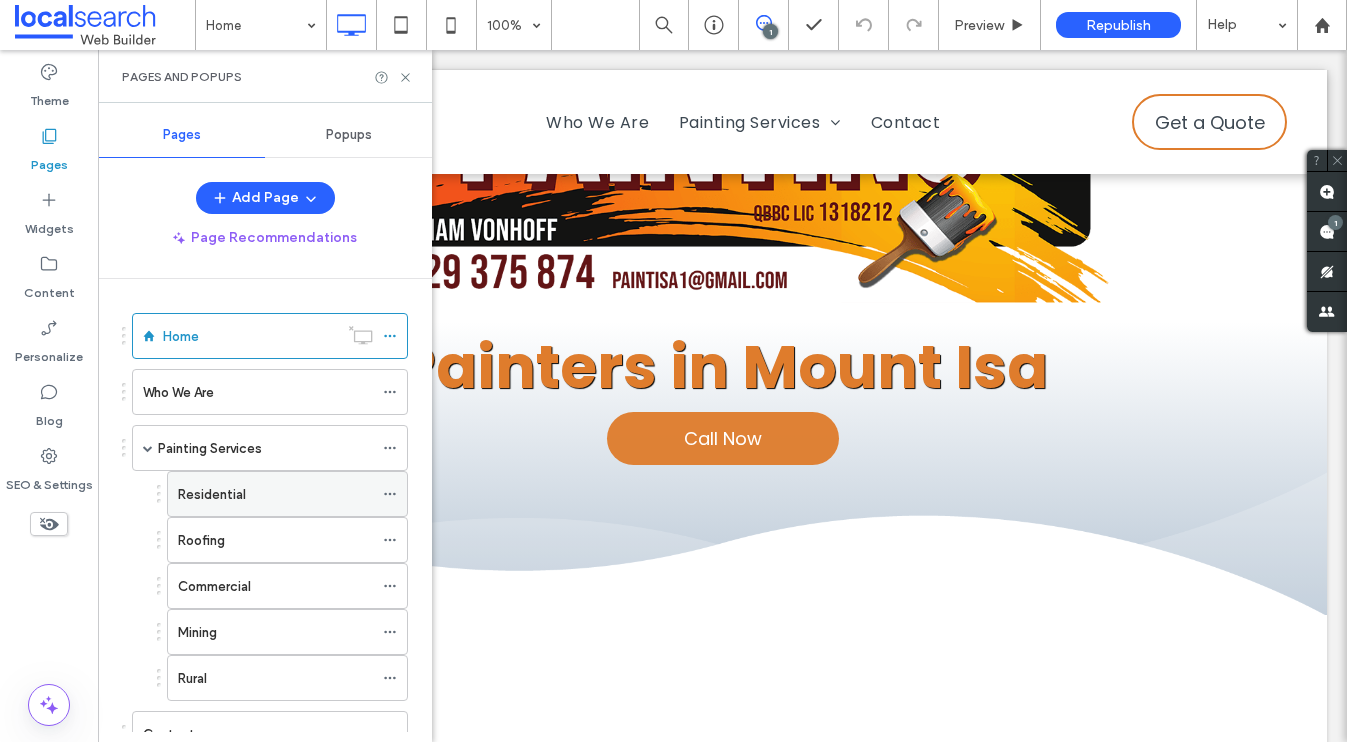 click 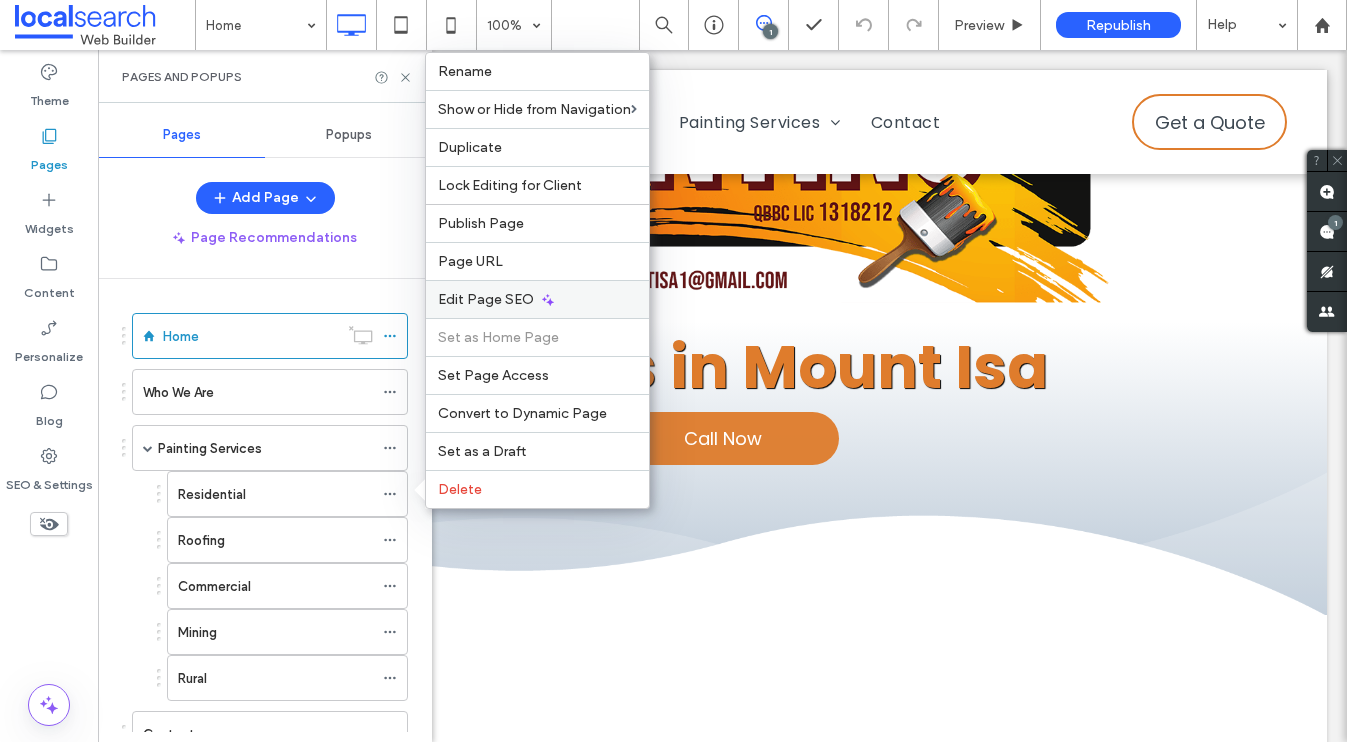 click on "Edit Page SEO" at bounding box center [537, 299] 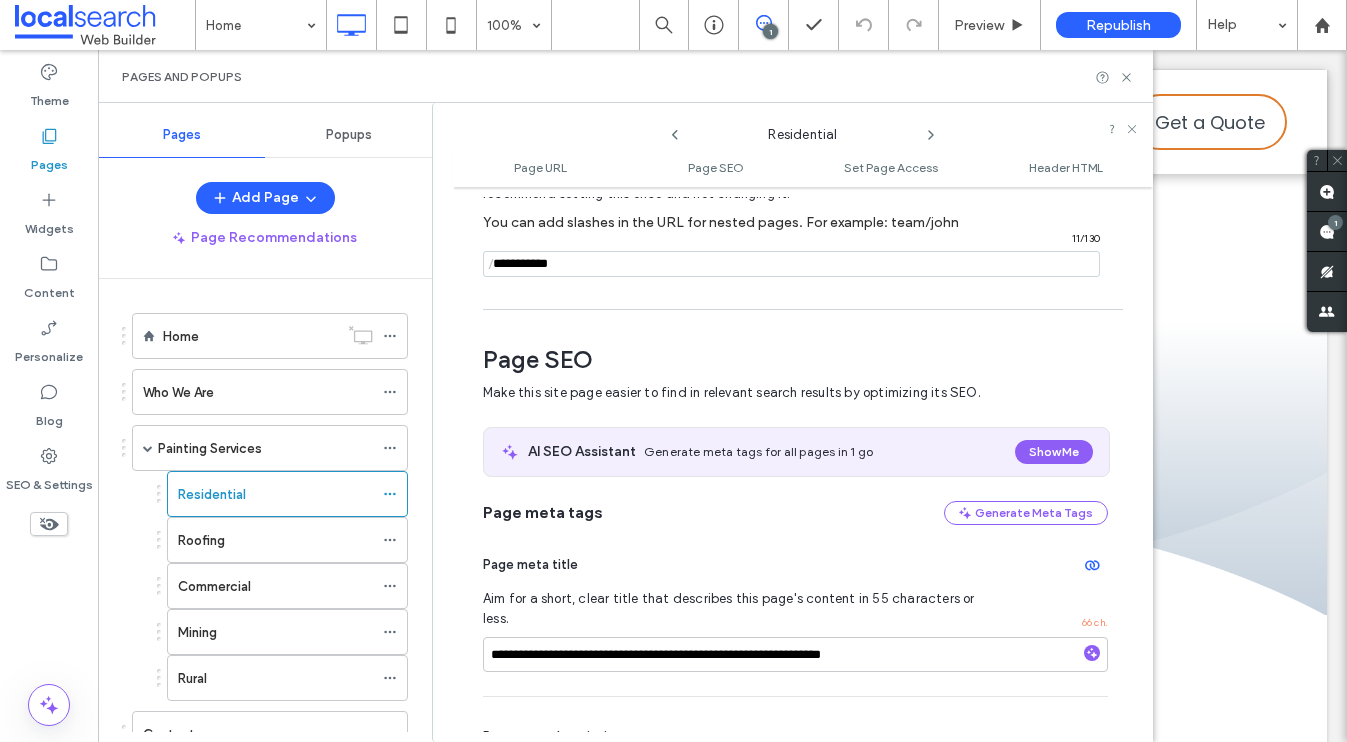 scroll, scrollTop: 275, scrollLeft: 0, axis: vertical 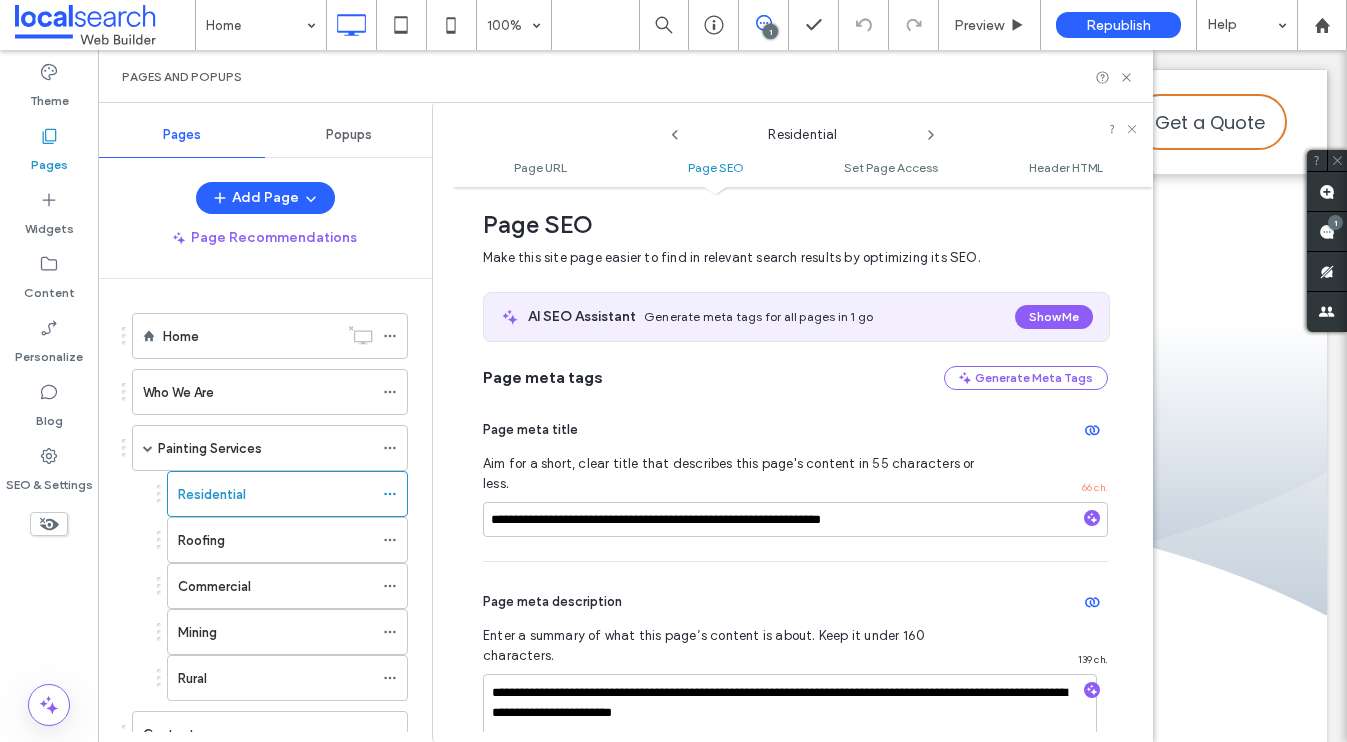 click 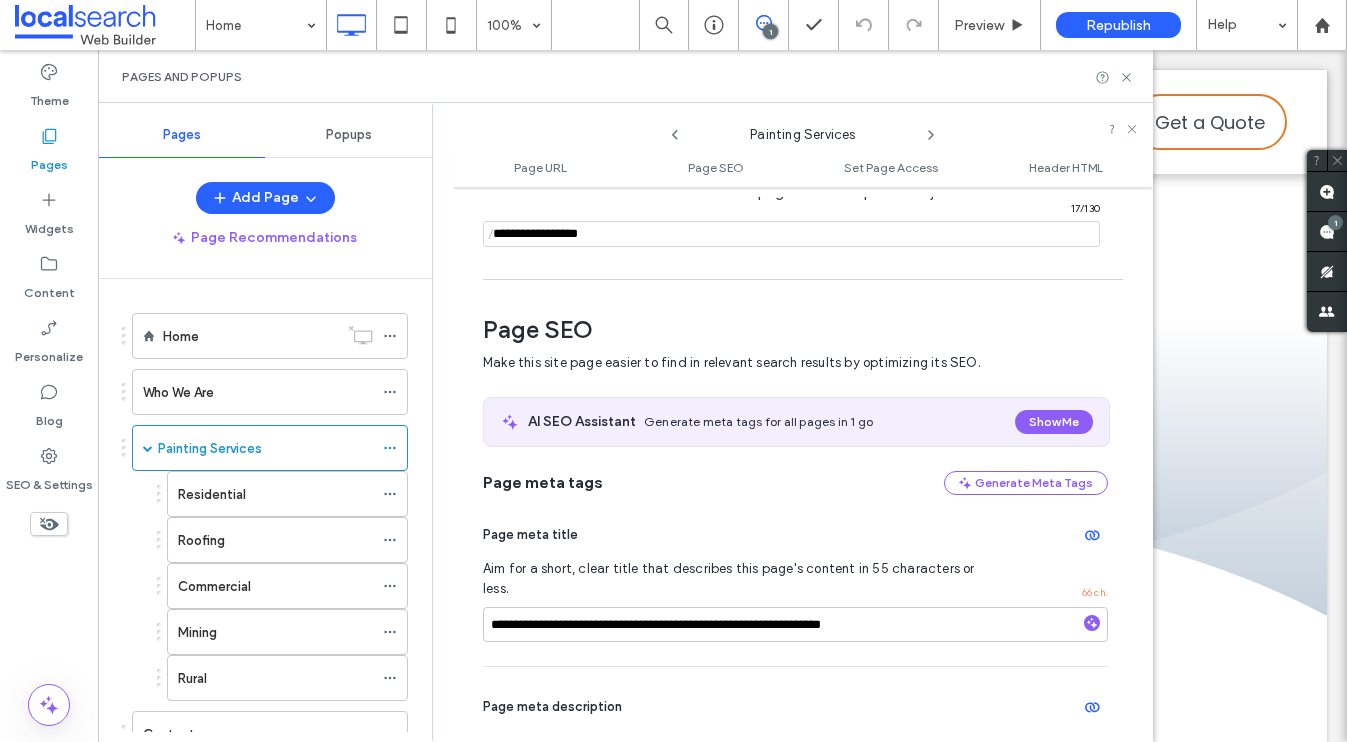 scroll, scrollTop: 275, scrollLeft: 0, axis: vertical 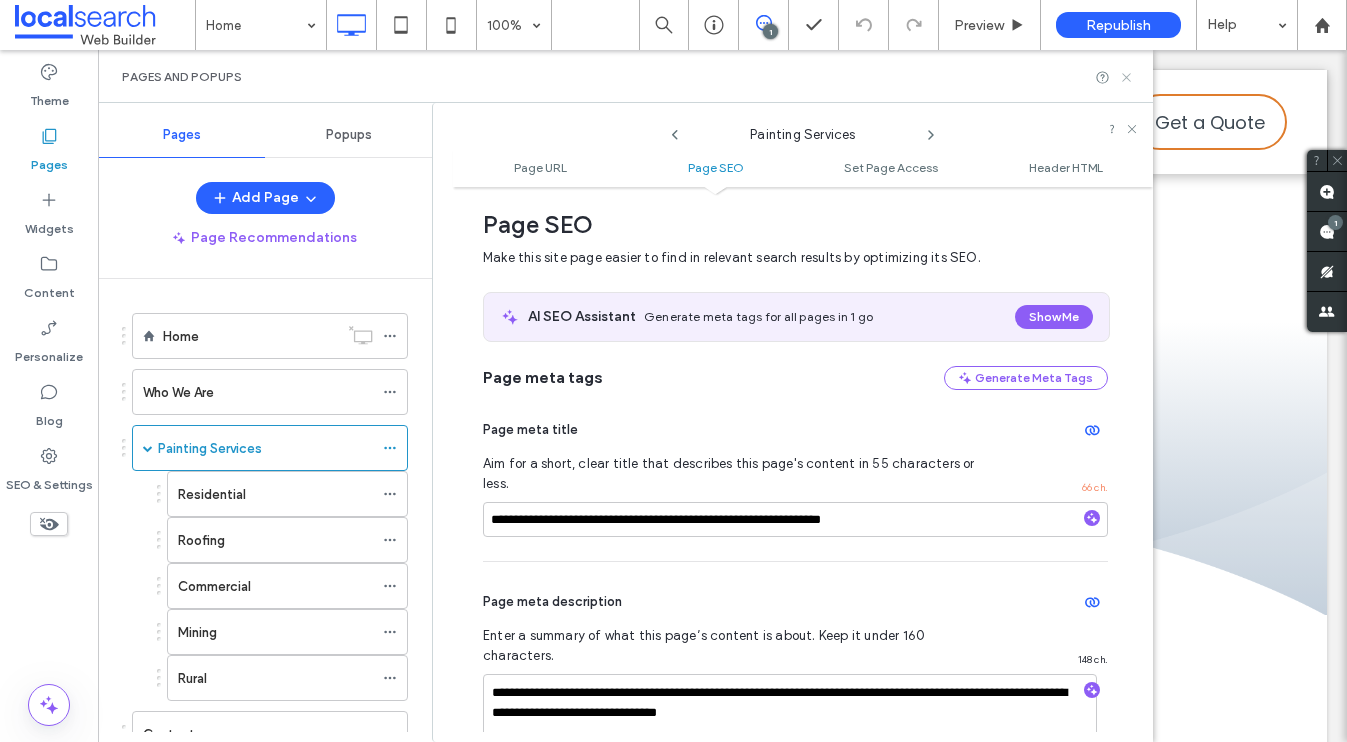 click 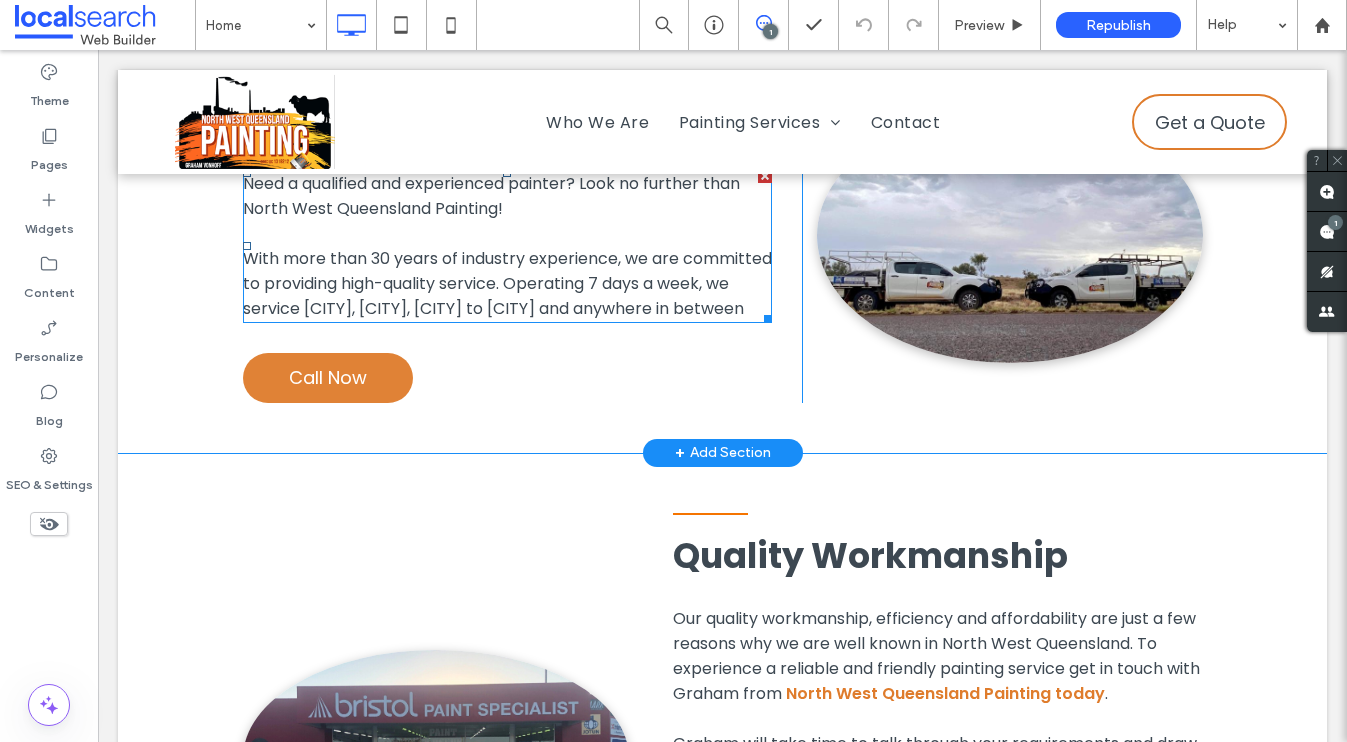 scroll, scrollTop: 958, scrollLeft: 0, axis: vertical 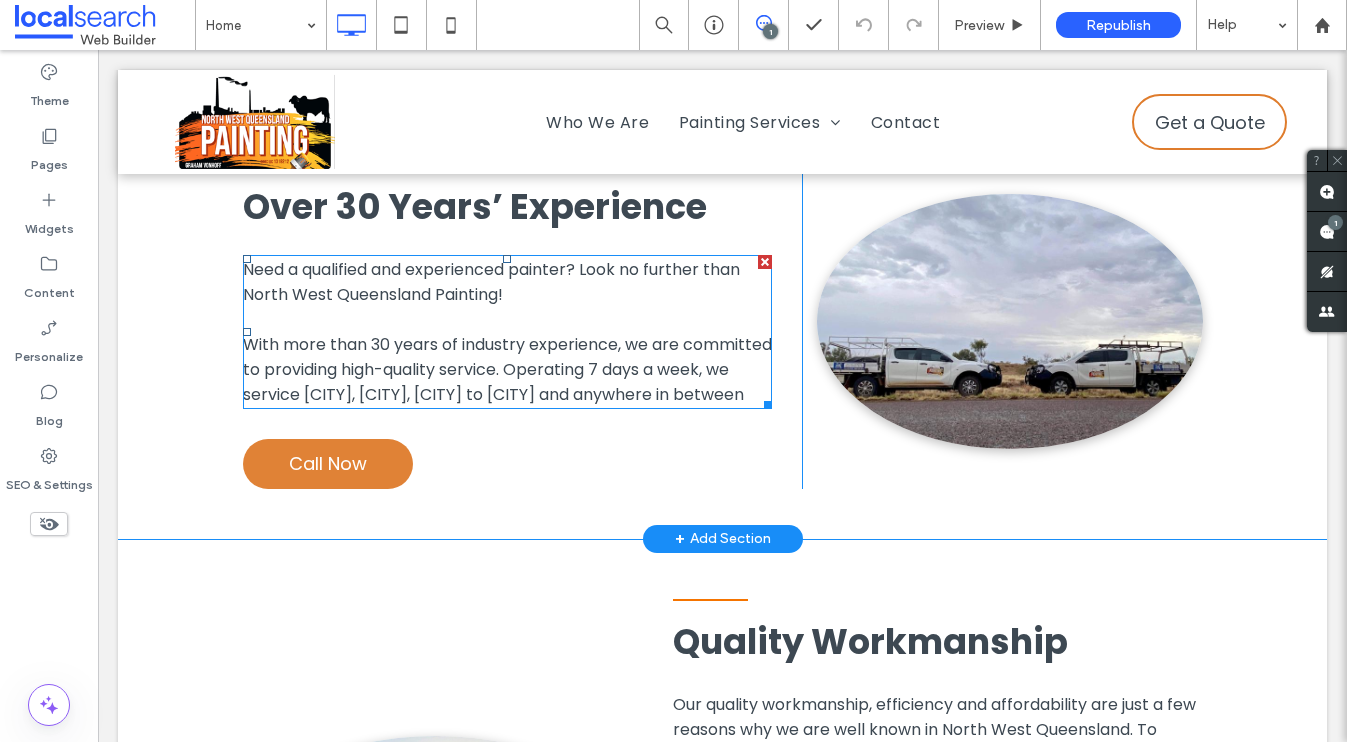 click on "With more than 30 years of industry experience, we are committed to providing high-quality service. Operating 7 days a week, we service [CITY], [CITY], [CITY] to [CITY] and anywhere in between" at bounding box center (507, 369) 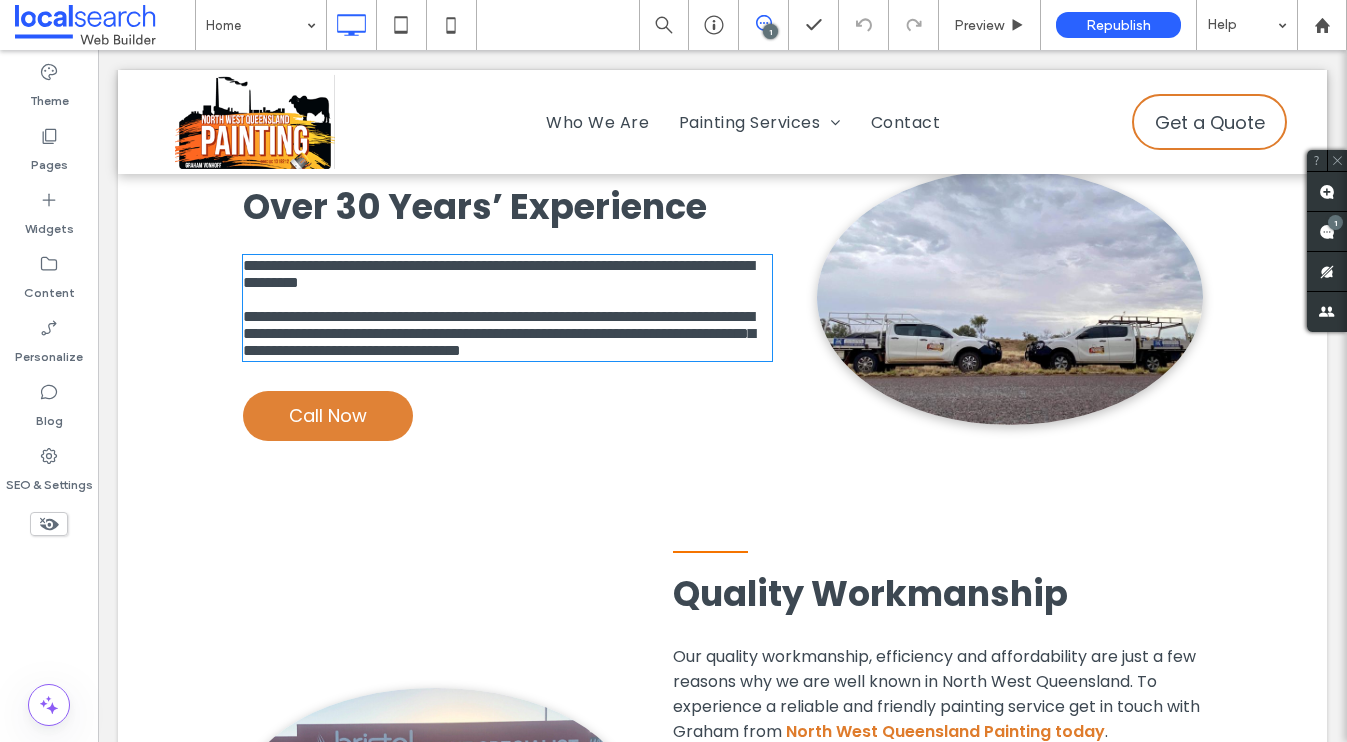 type on "*******" 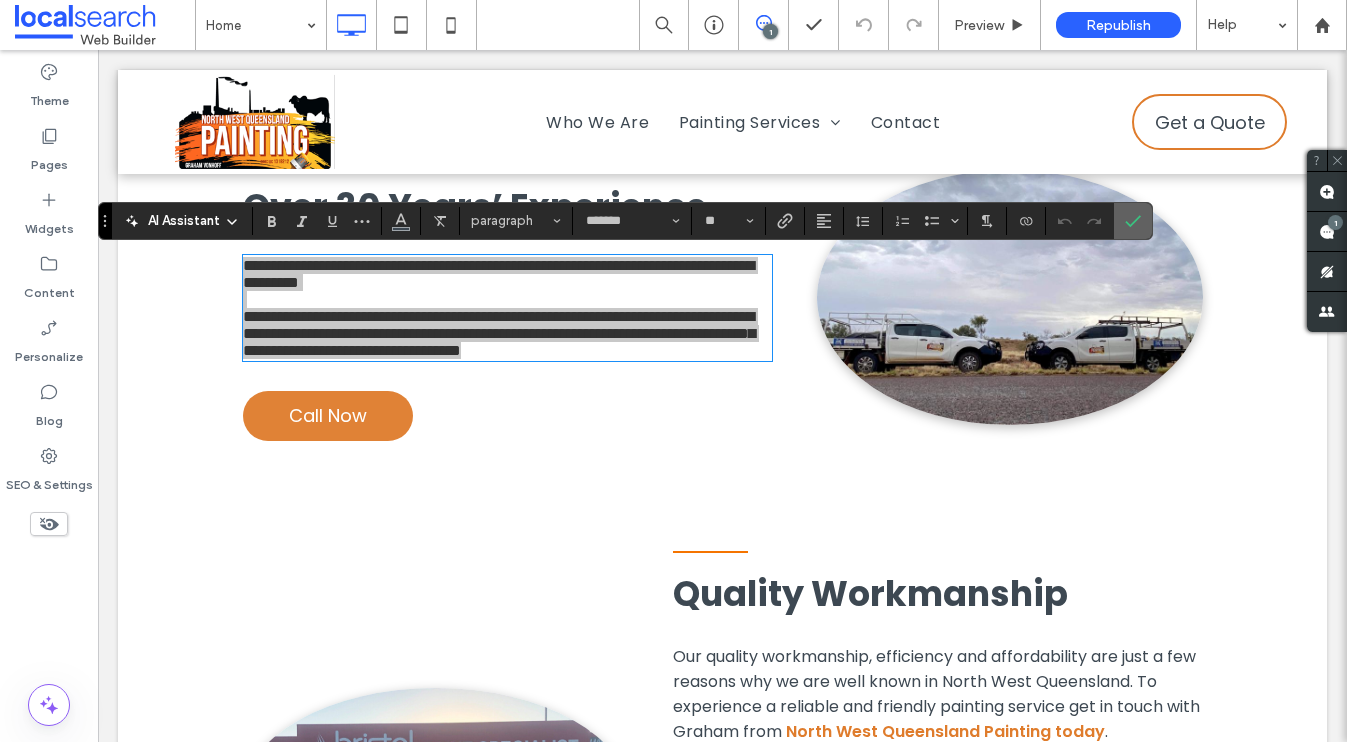 click at bounding box center [1133, 221] 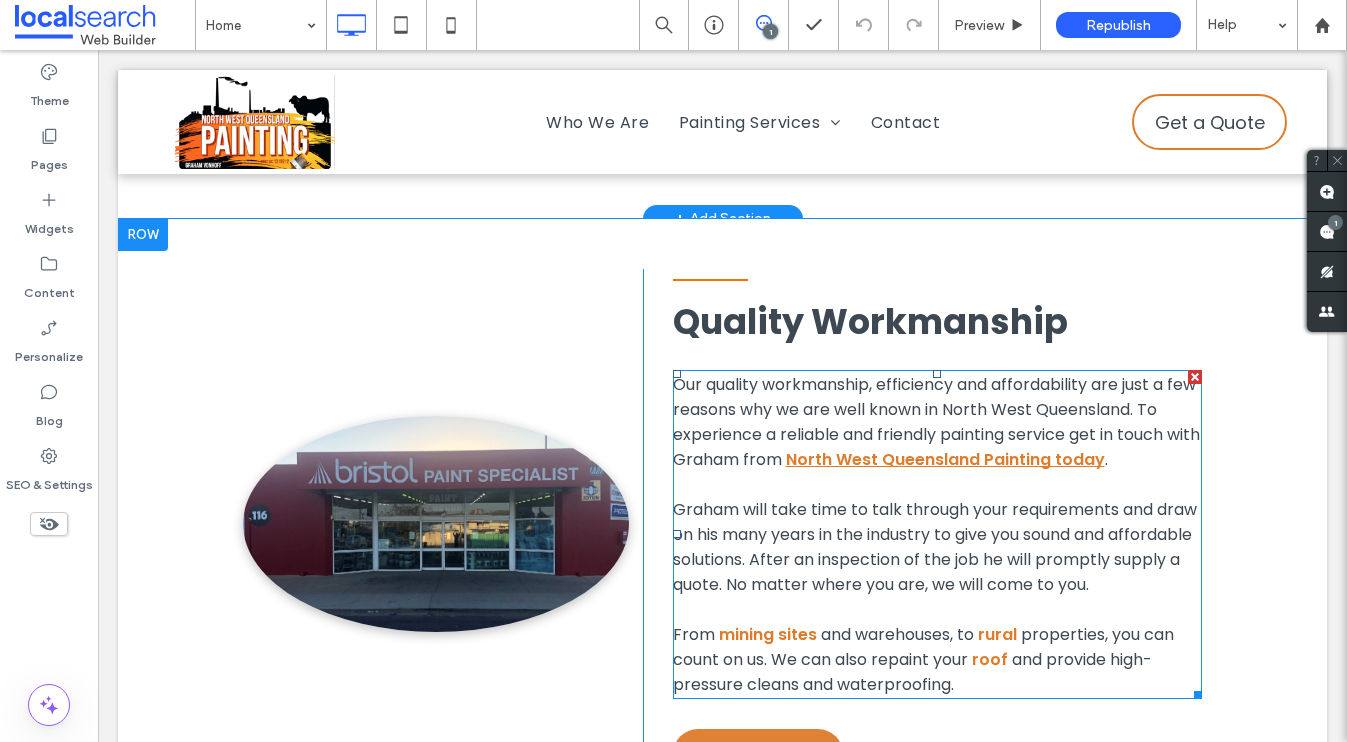 scroll, scrollTop: 1283, scrollLeft: 0, axis: vertical 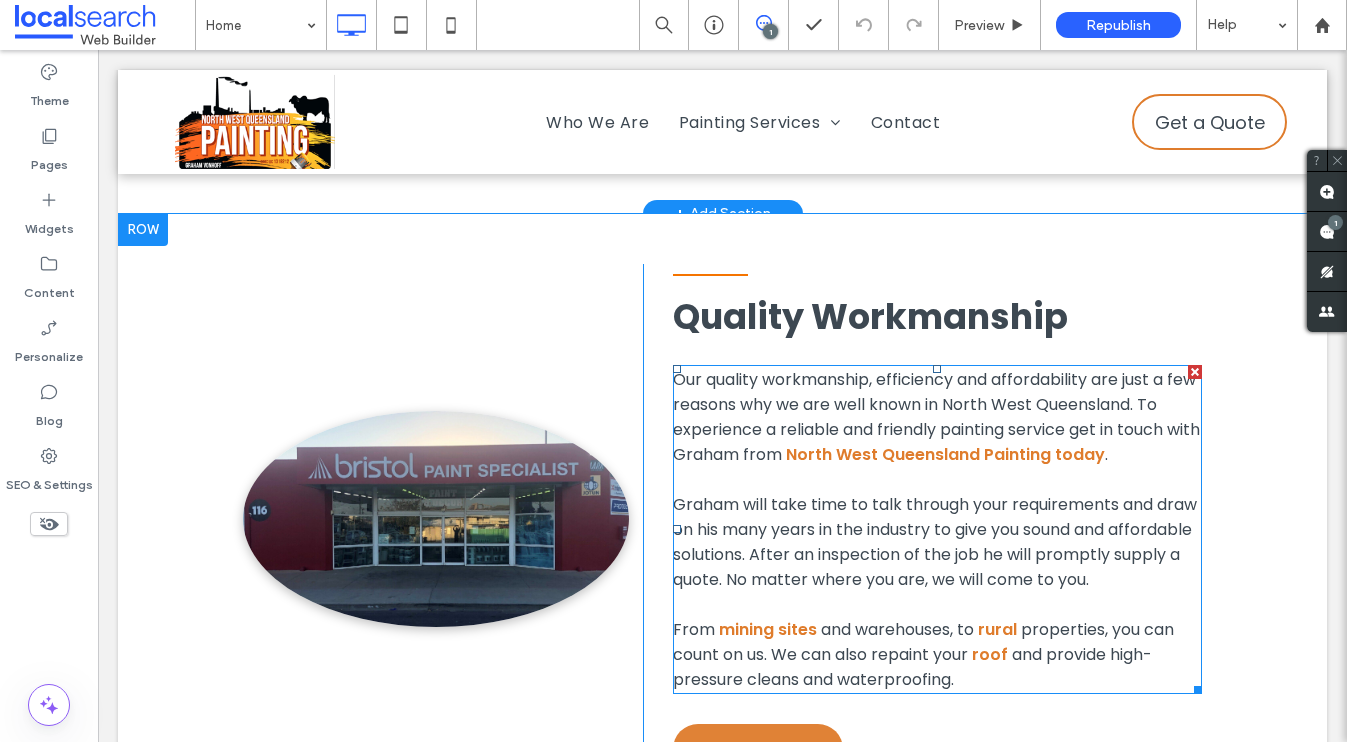 click on "Our quality workmanship, efficiency and affordability are just a few reasons why we are well known in North West Queensland. To experience a reliable and friendly painting service get in touch with Graham from" at bounding box center (936, 417) 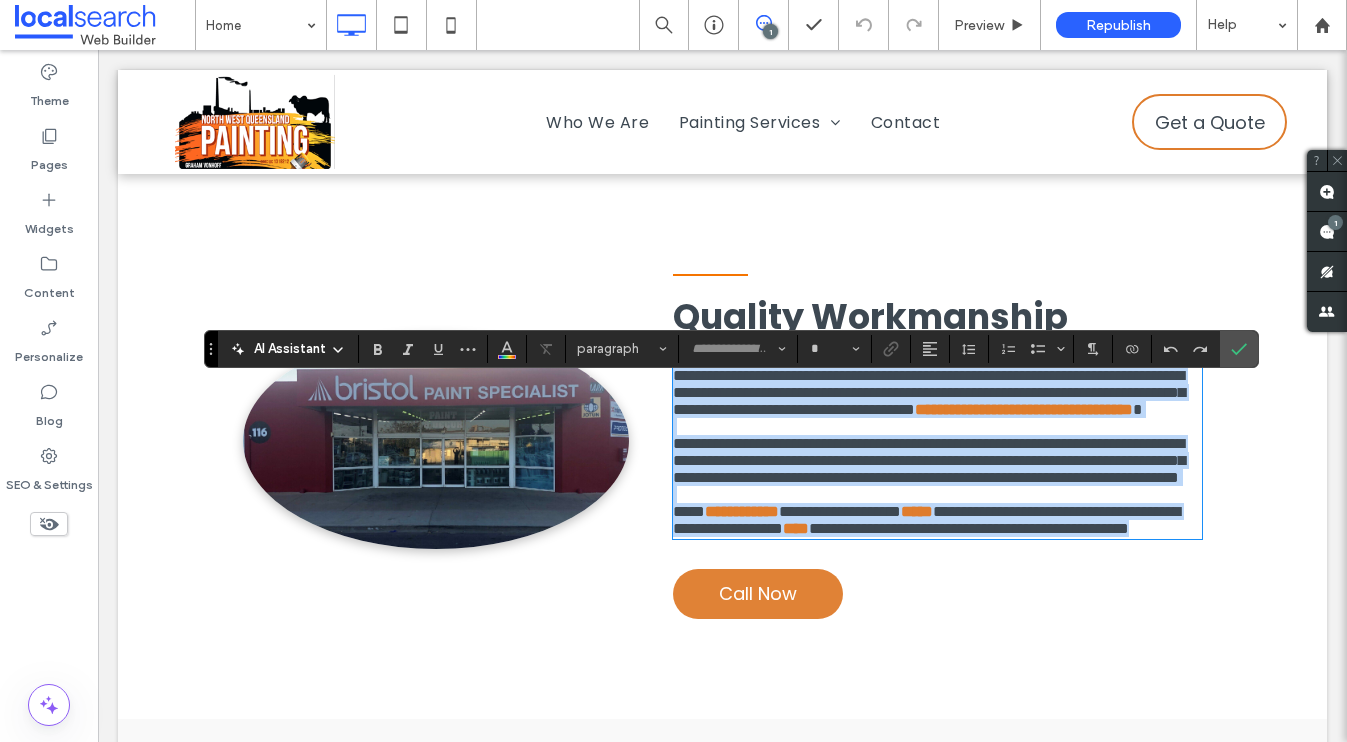 type on "*******" 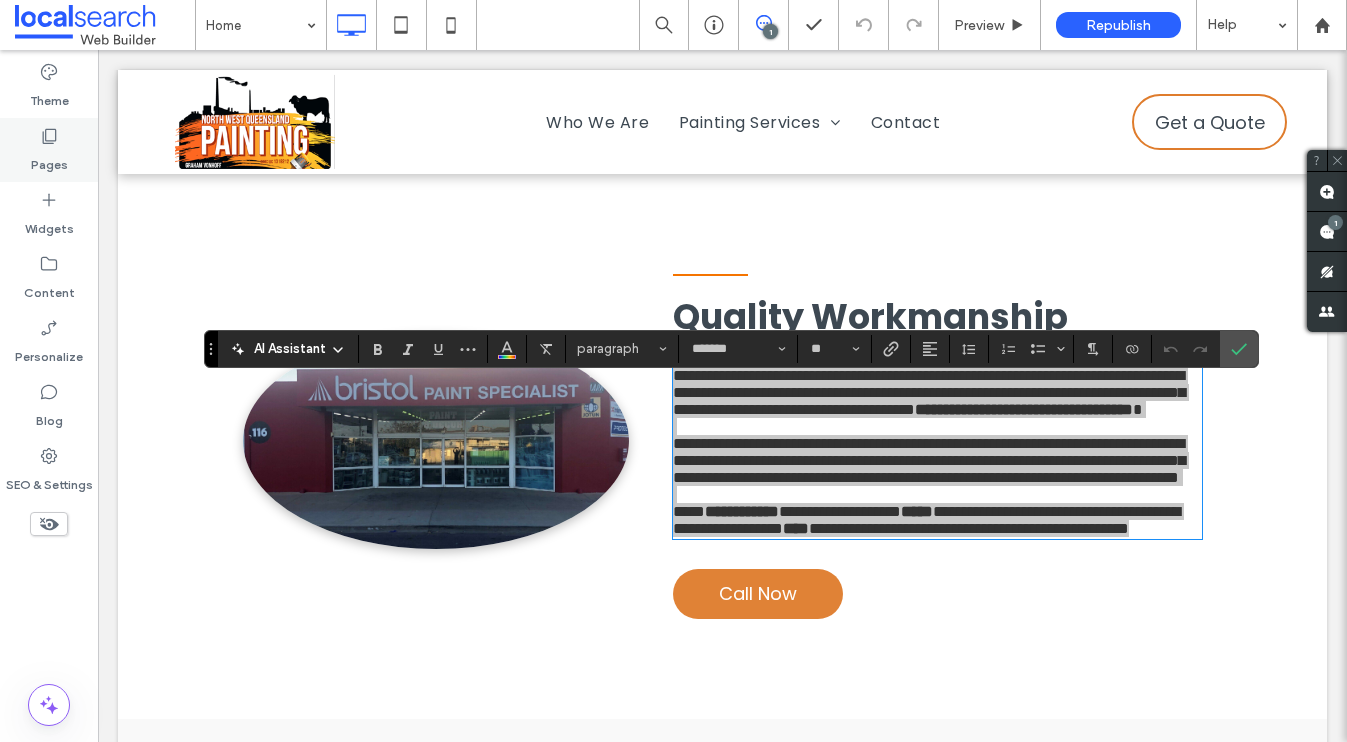 click on "Pages" at bounding box center [49, 150] 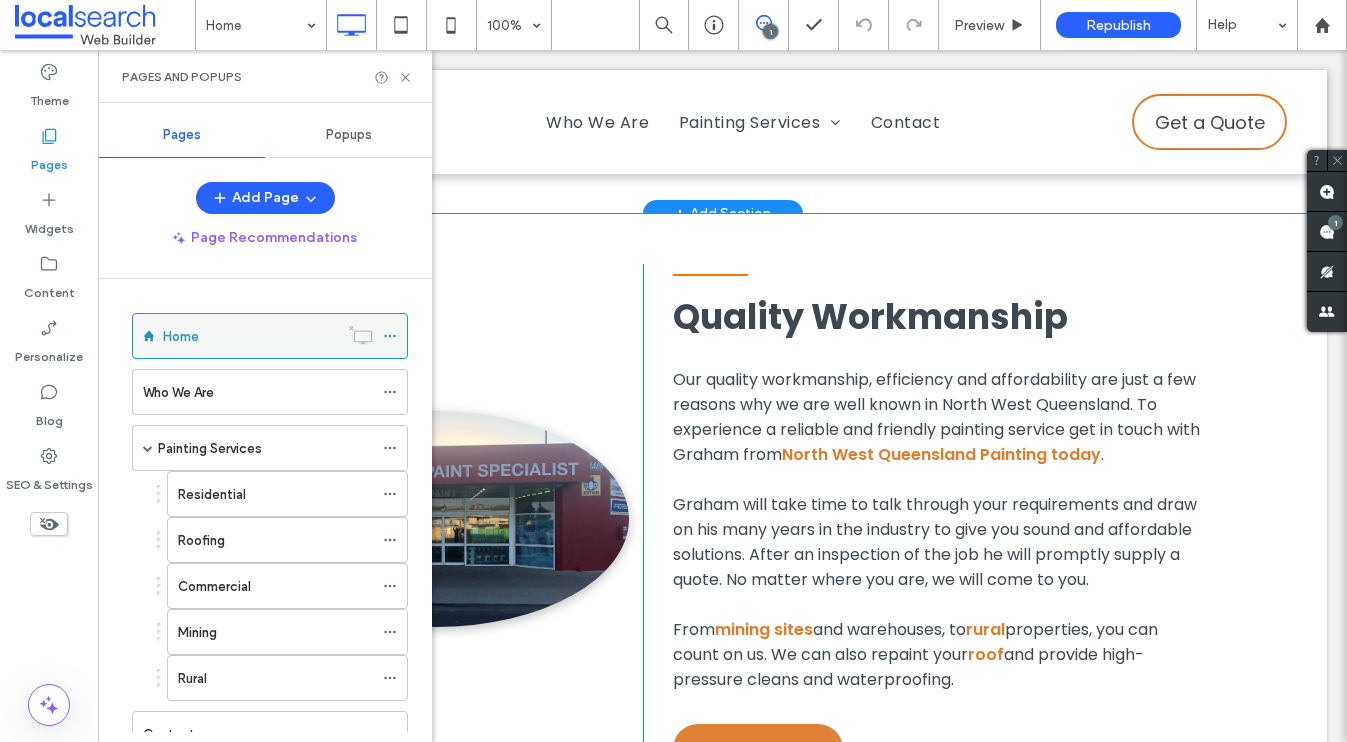 click 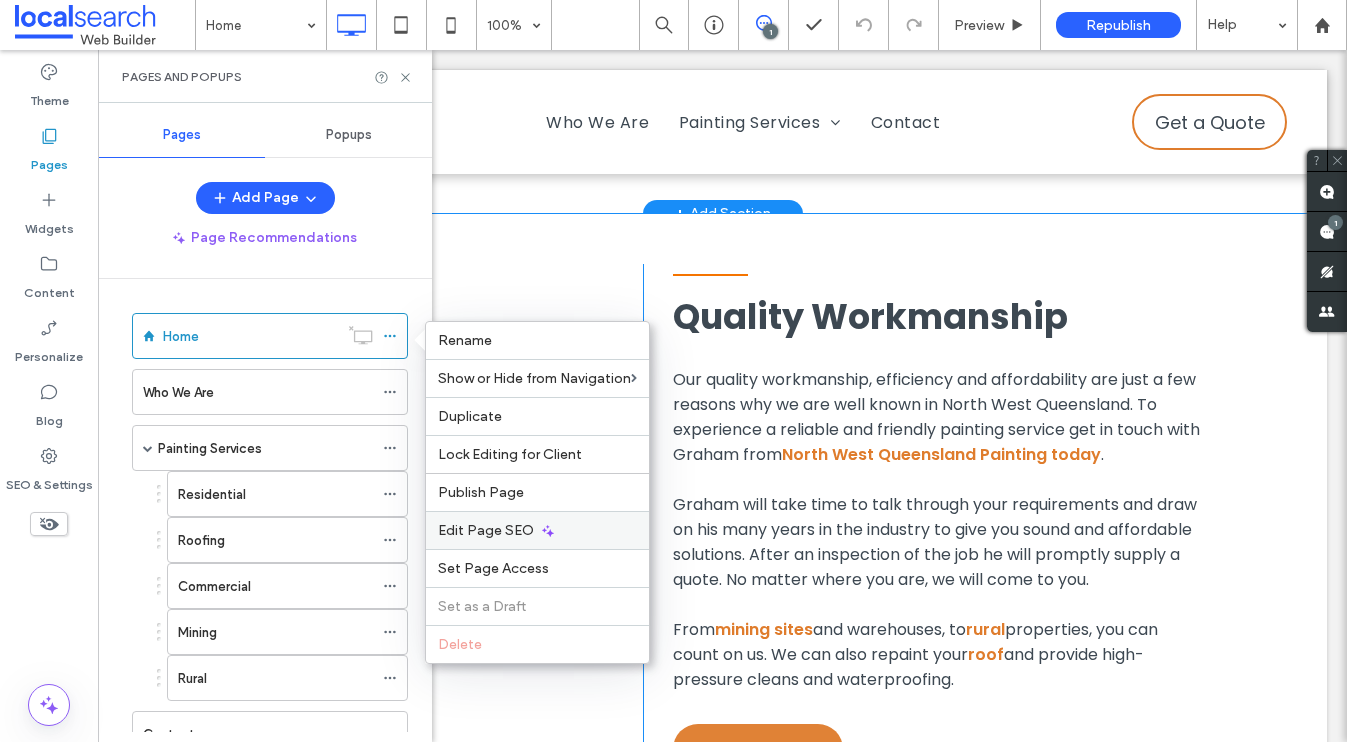 click on "Edit Page SEO" at bounding box center [537, 530] 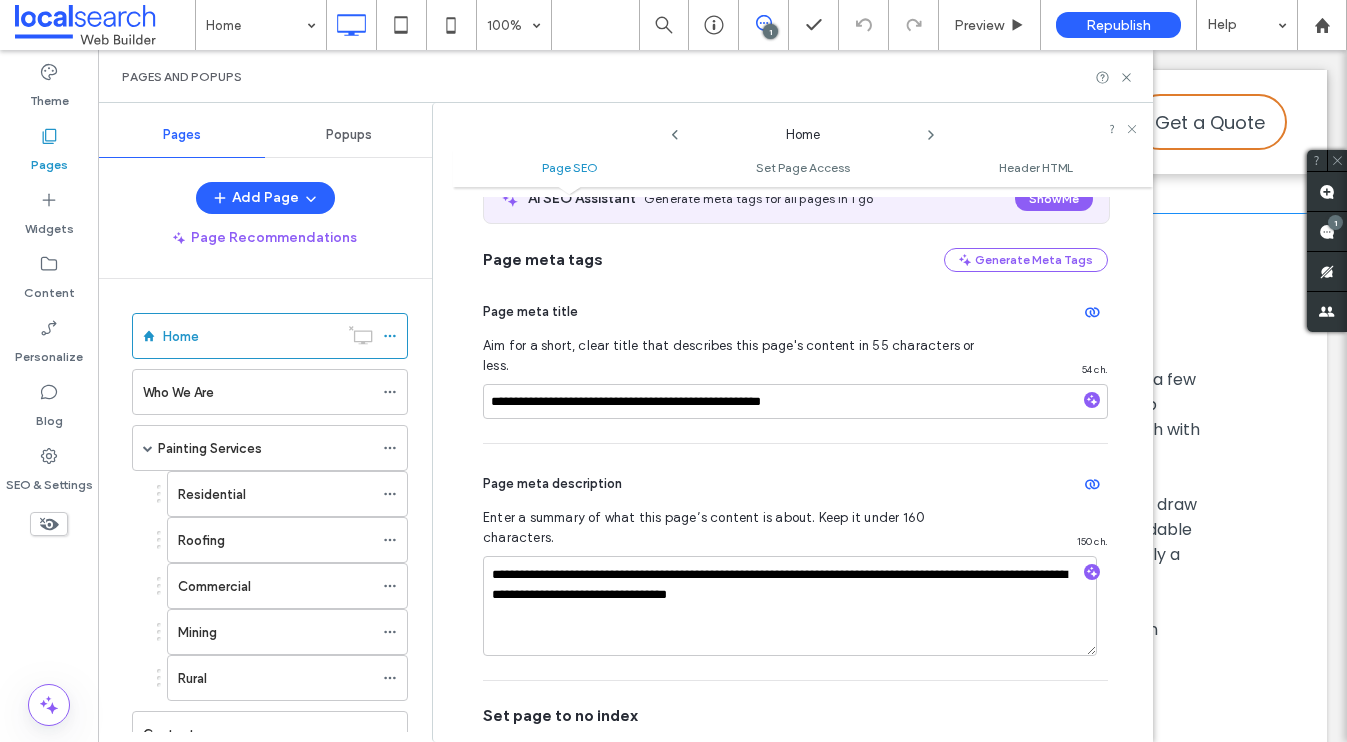 scroll, scrollTop: 131, scrollLeft: 0, axis: vertical 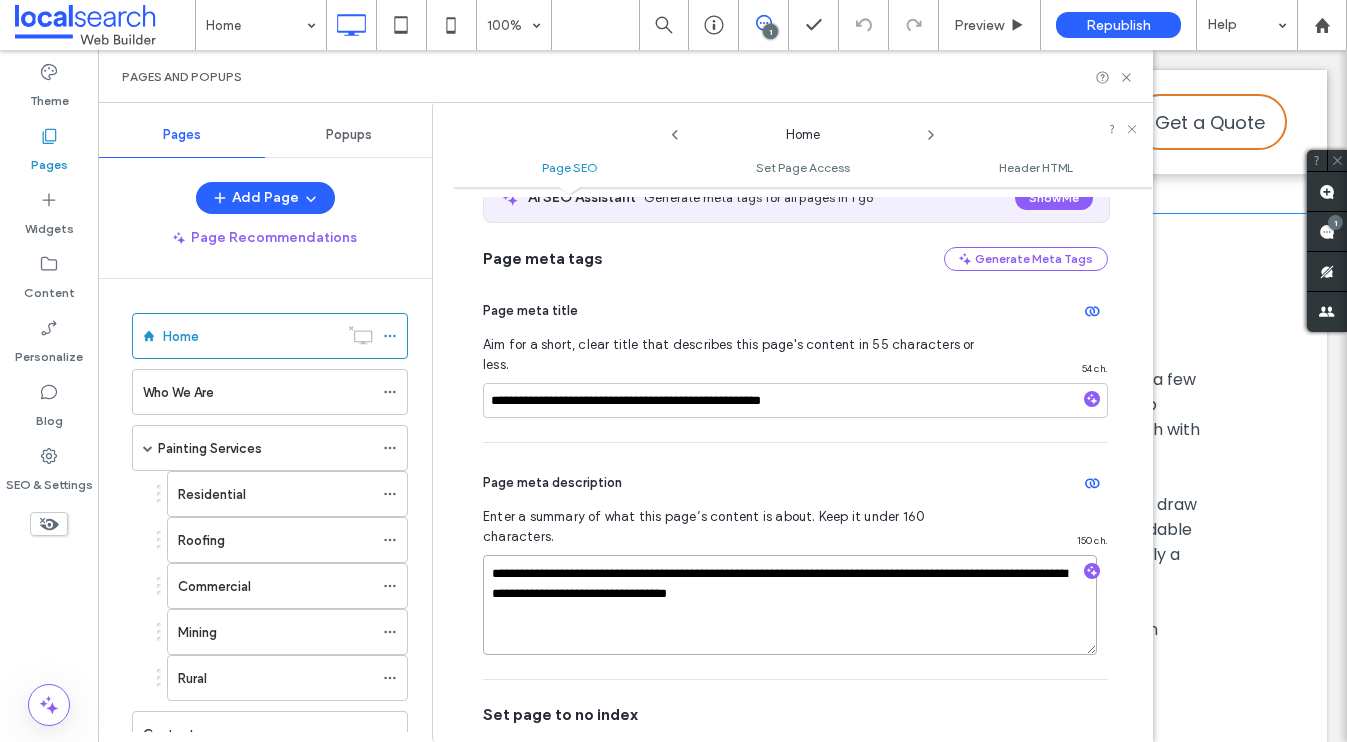 drag, startPoint x: 894, startPoint y: 562, endPoint x: 525, endPoint y: 536, distance: 369.91486 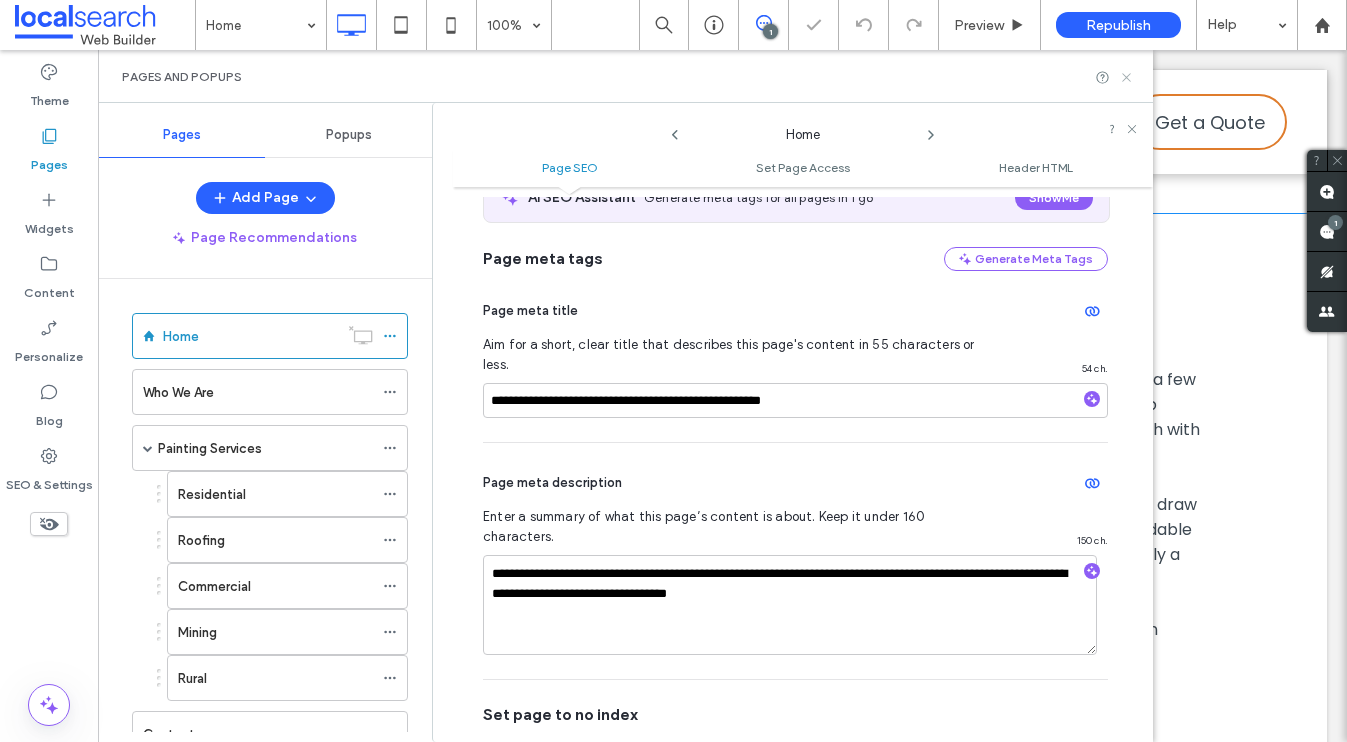 click 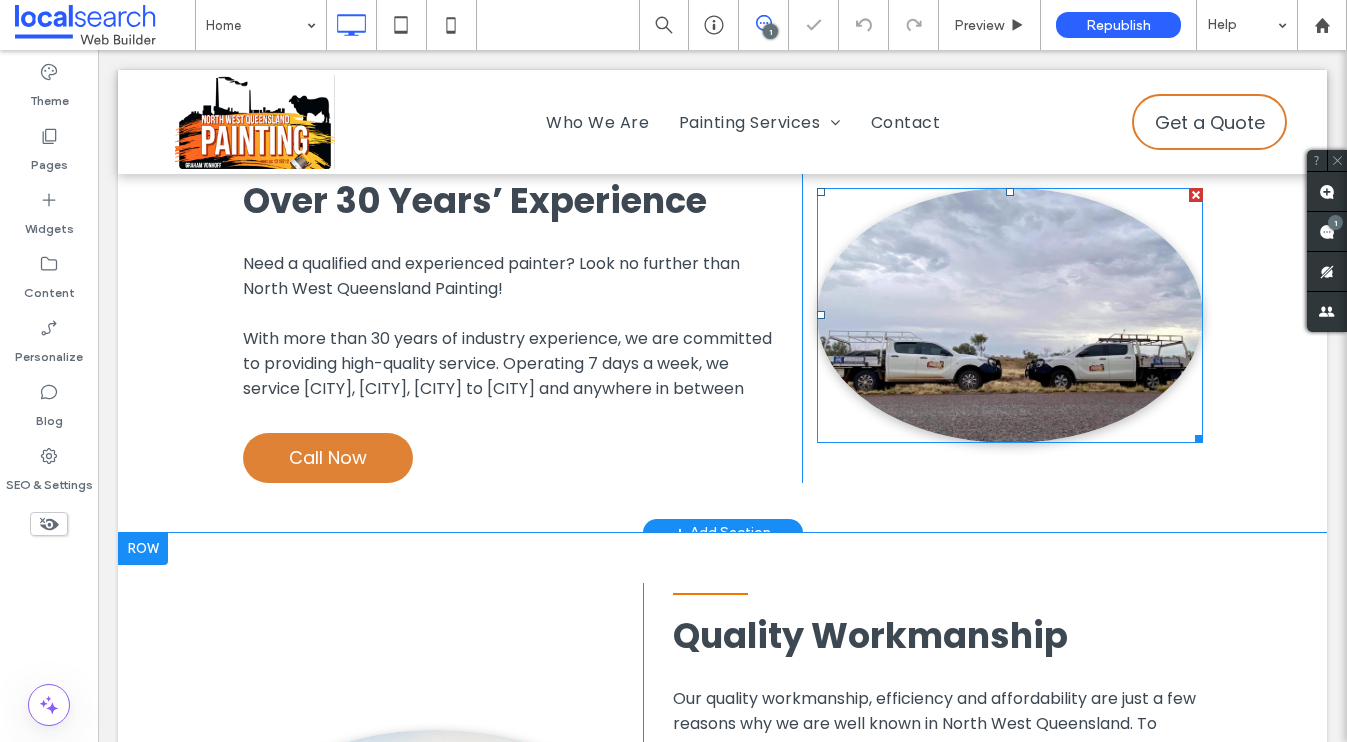 scroll, scrollTop: 911, scrollLeft: 0, axis: vertical 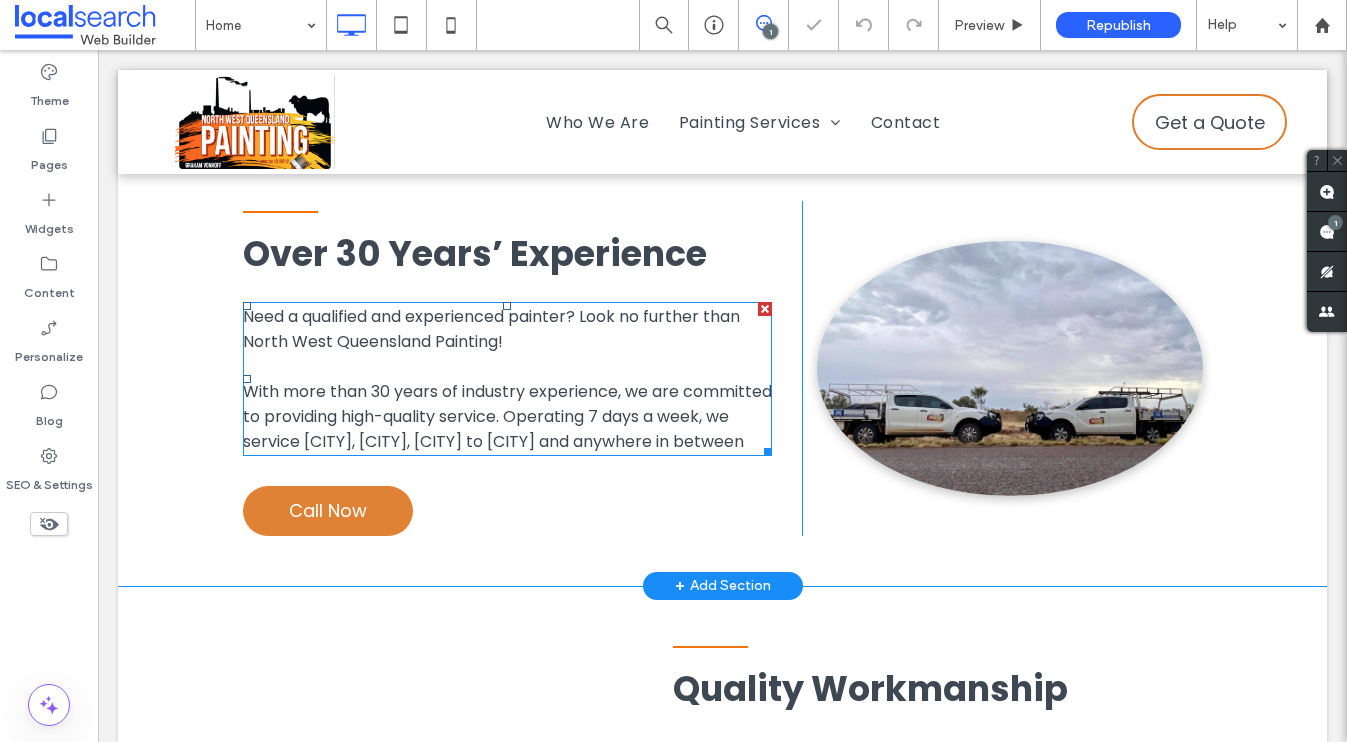 click on "With more than 30 years of industry experience, we are committed to providing high-quality service. Operating 7 days a week, we service [CITY], [CITY], [CITY] to [CITY] and anywhere in between" at bounding box center (507, 416) 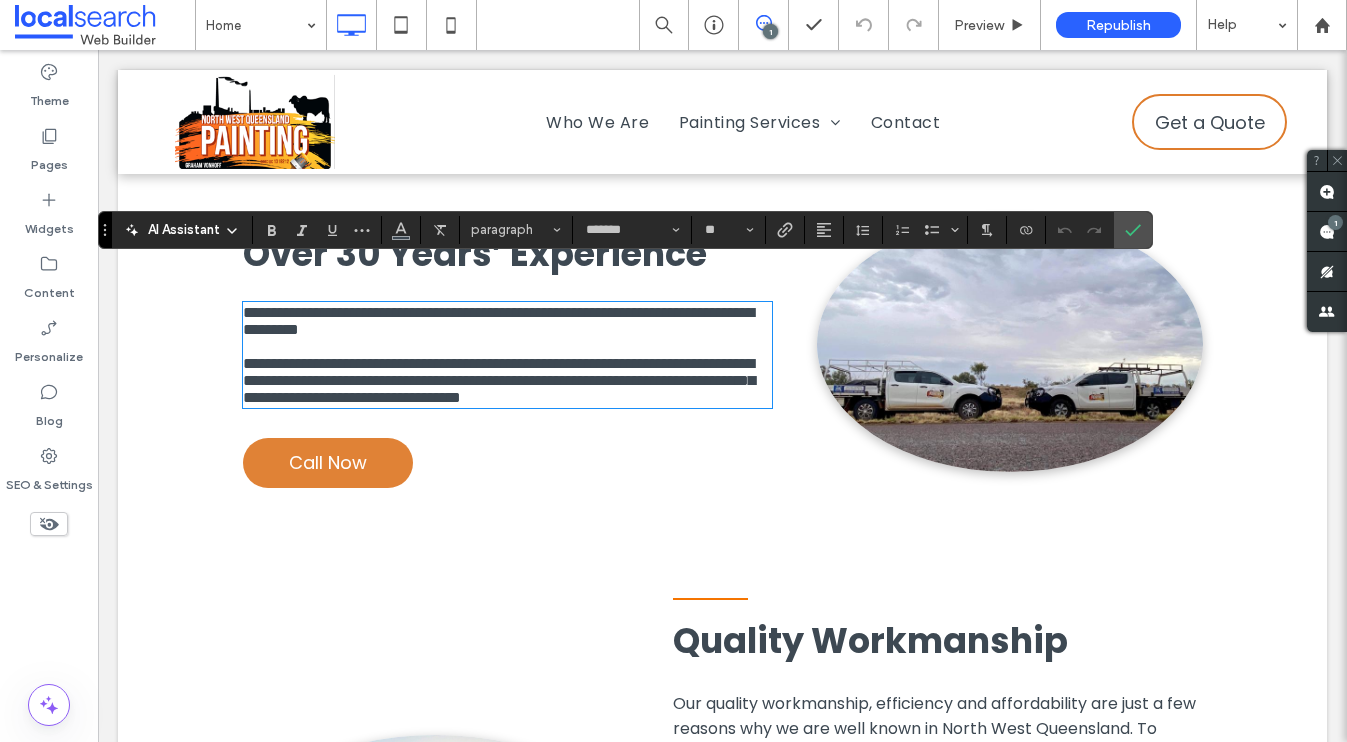 scroll, scrollTop: 1407, scrollLeft: 0, axis: vertical 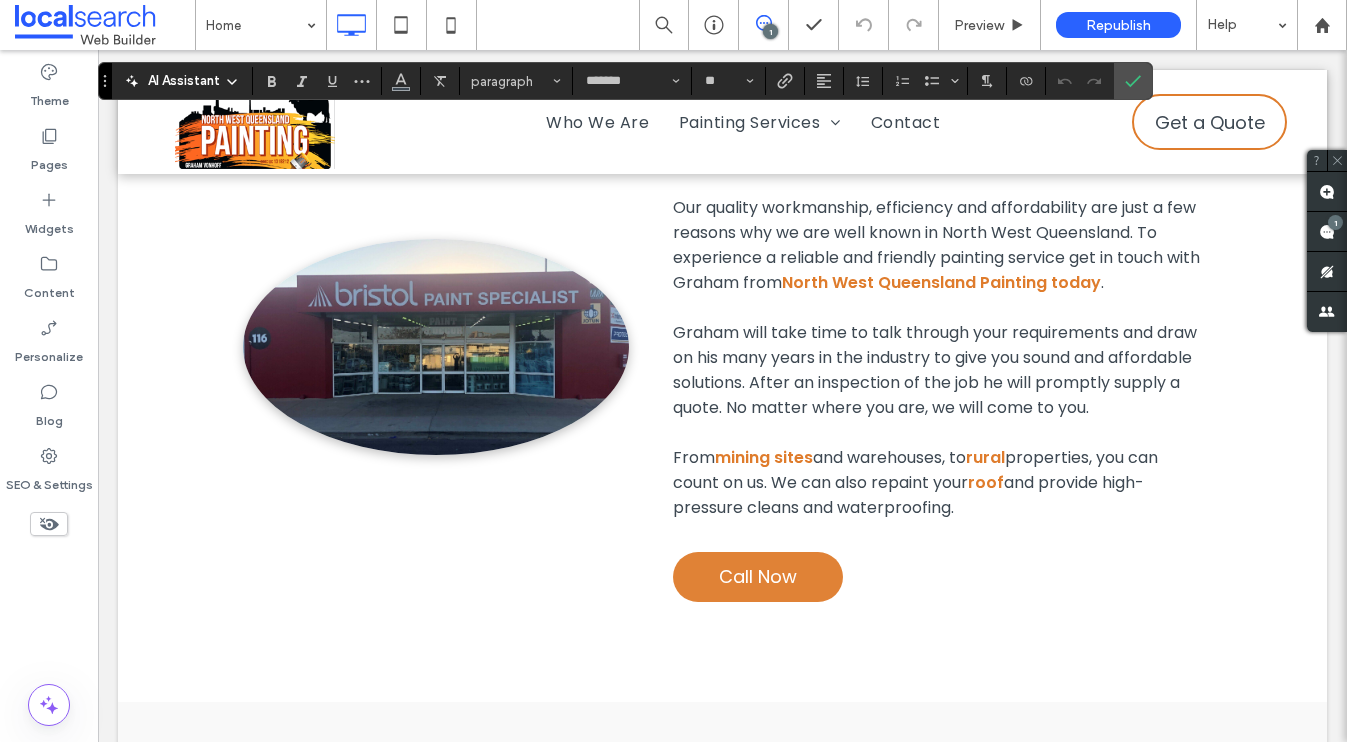 click on "and warehouses, to" at bounding box center [889, 457] 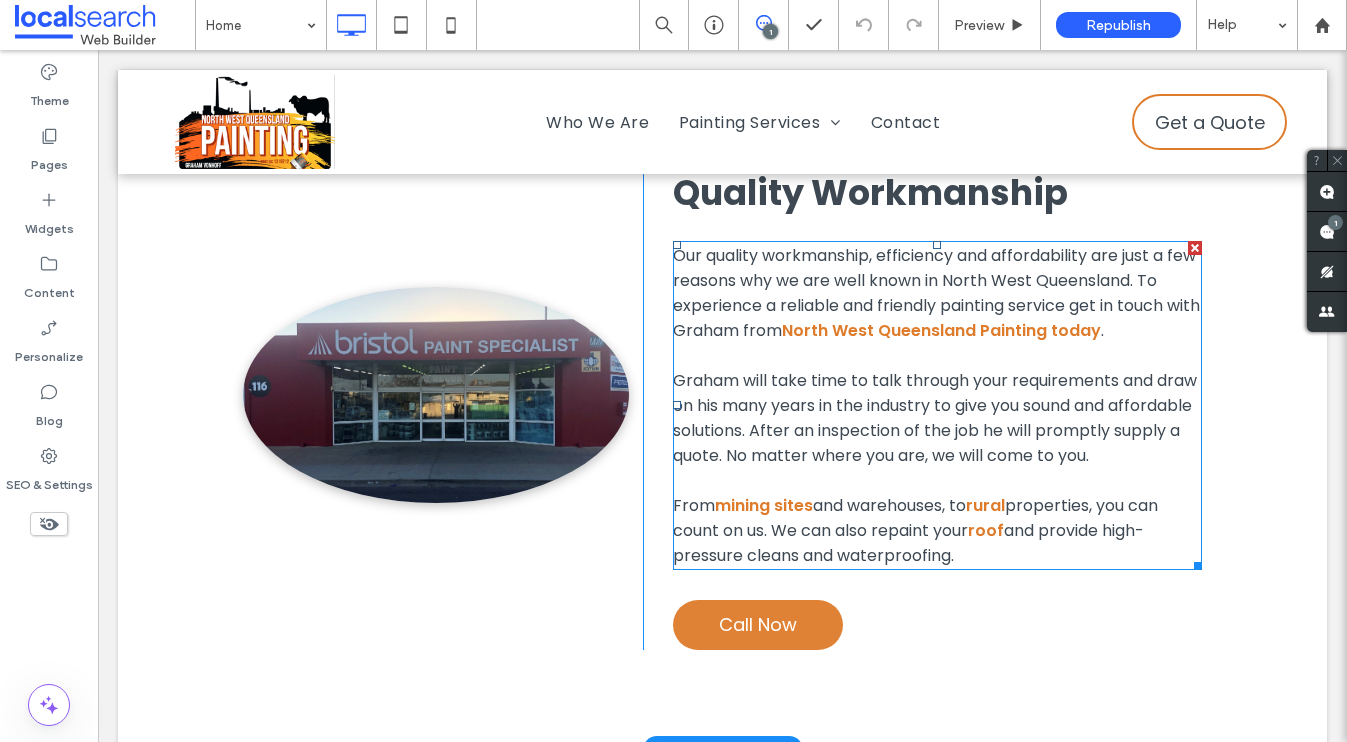 click on "and warehouses, to" at bounding box center [889, 505] 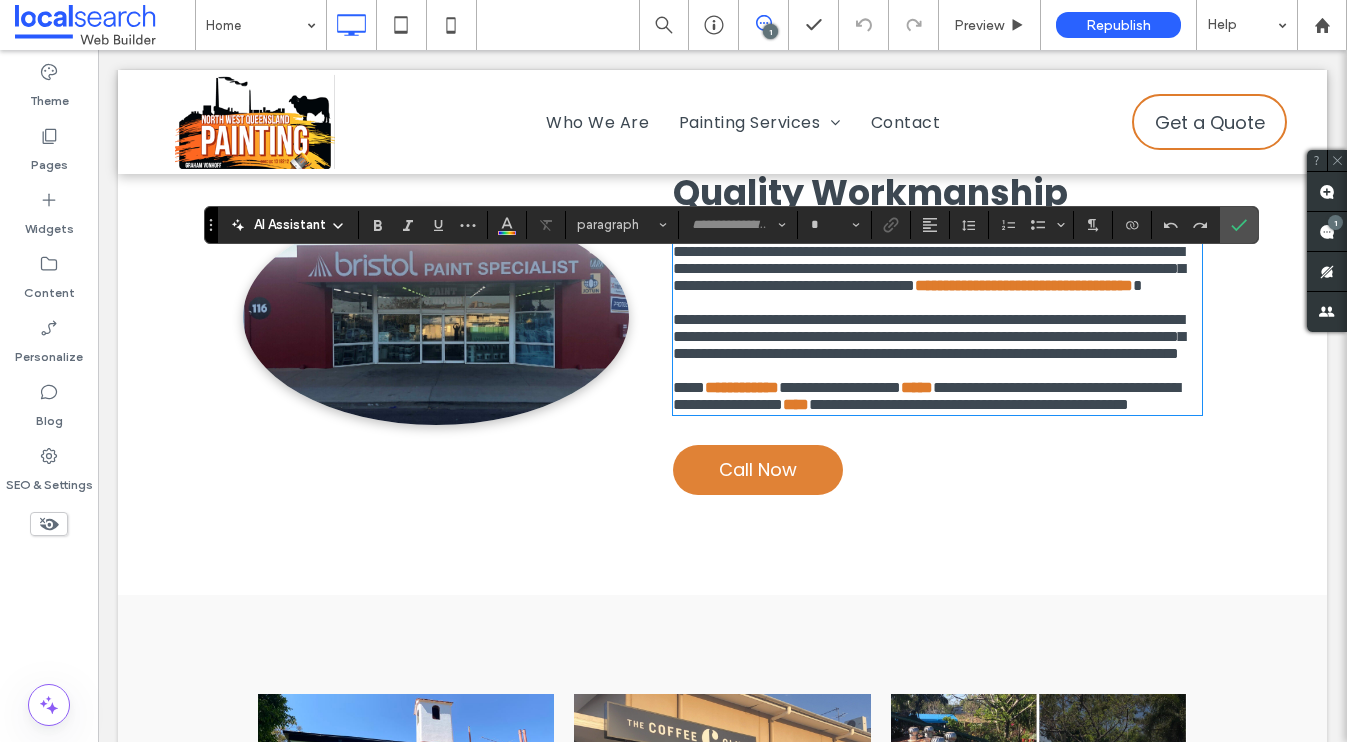 type on "*******" 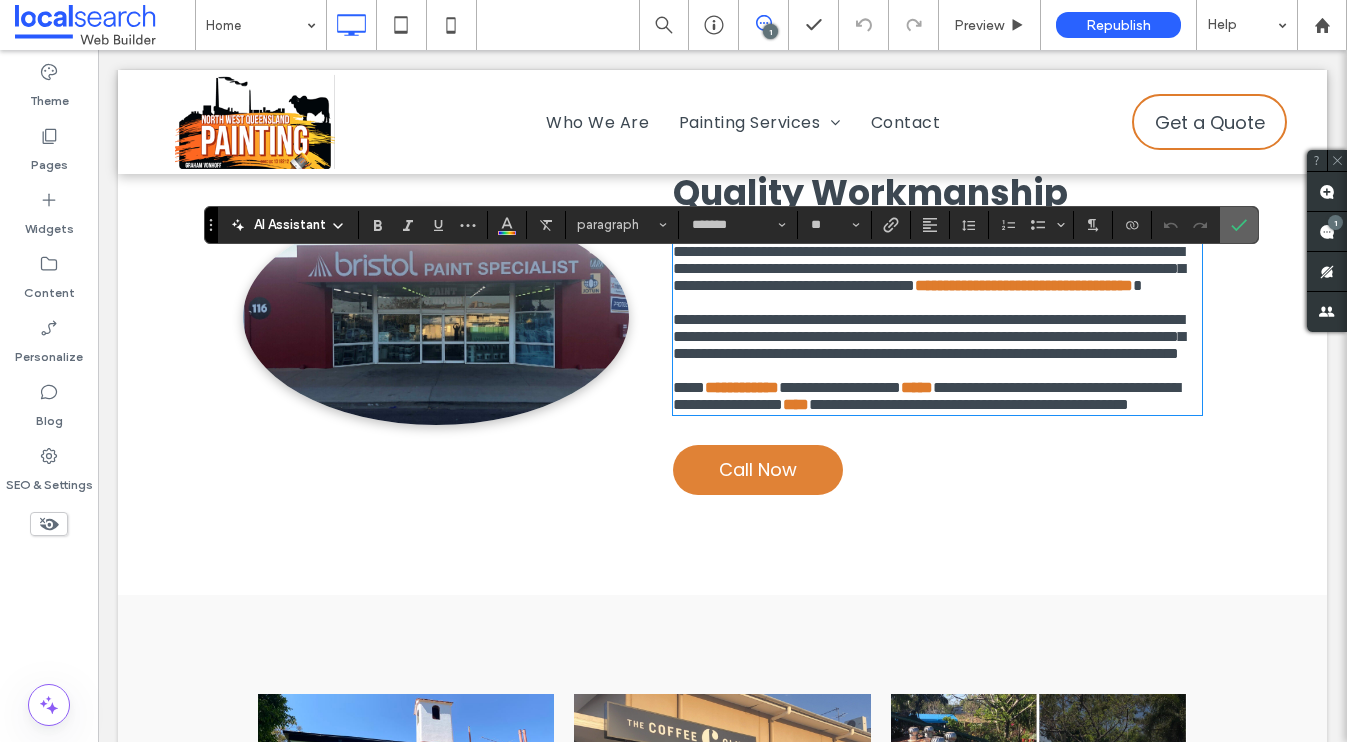 click 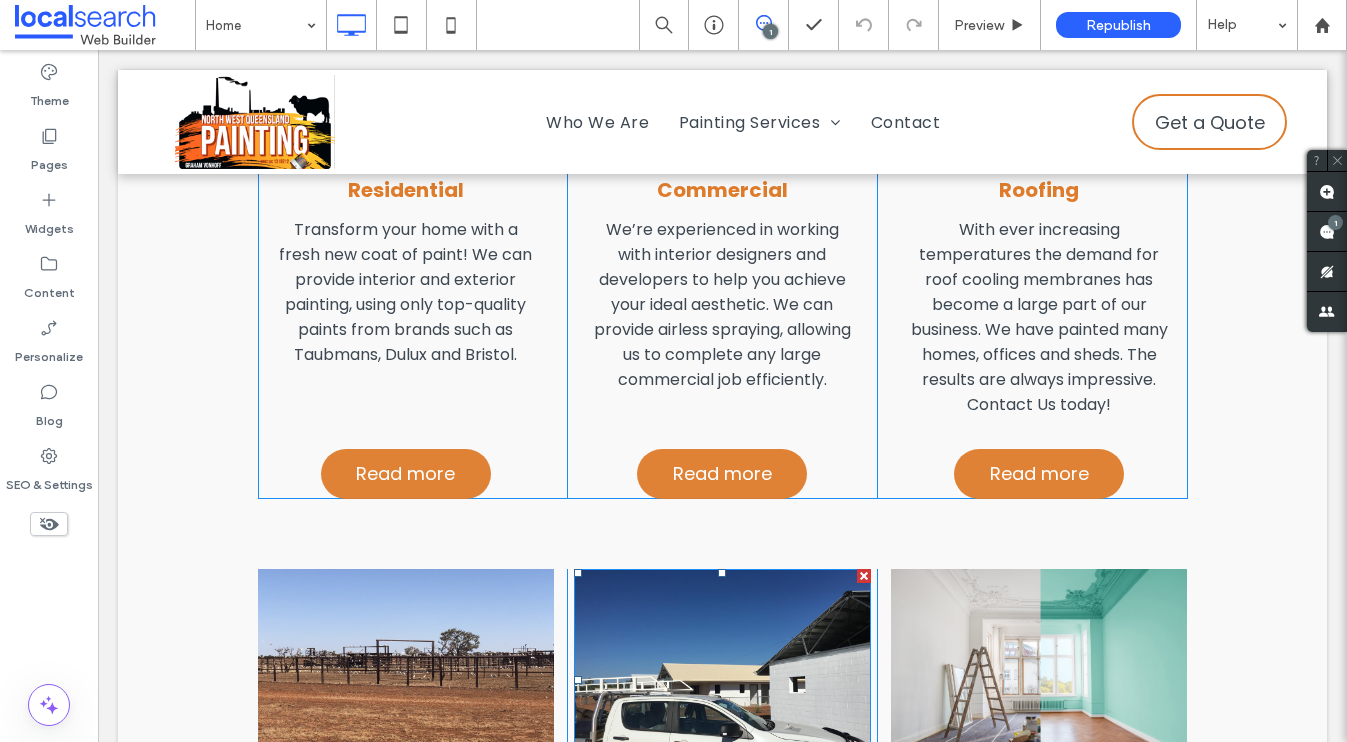 scroll, scrollTop: 2232, scrollLeft: 0, axis: vertical 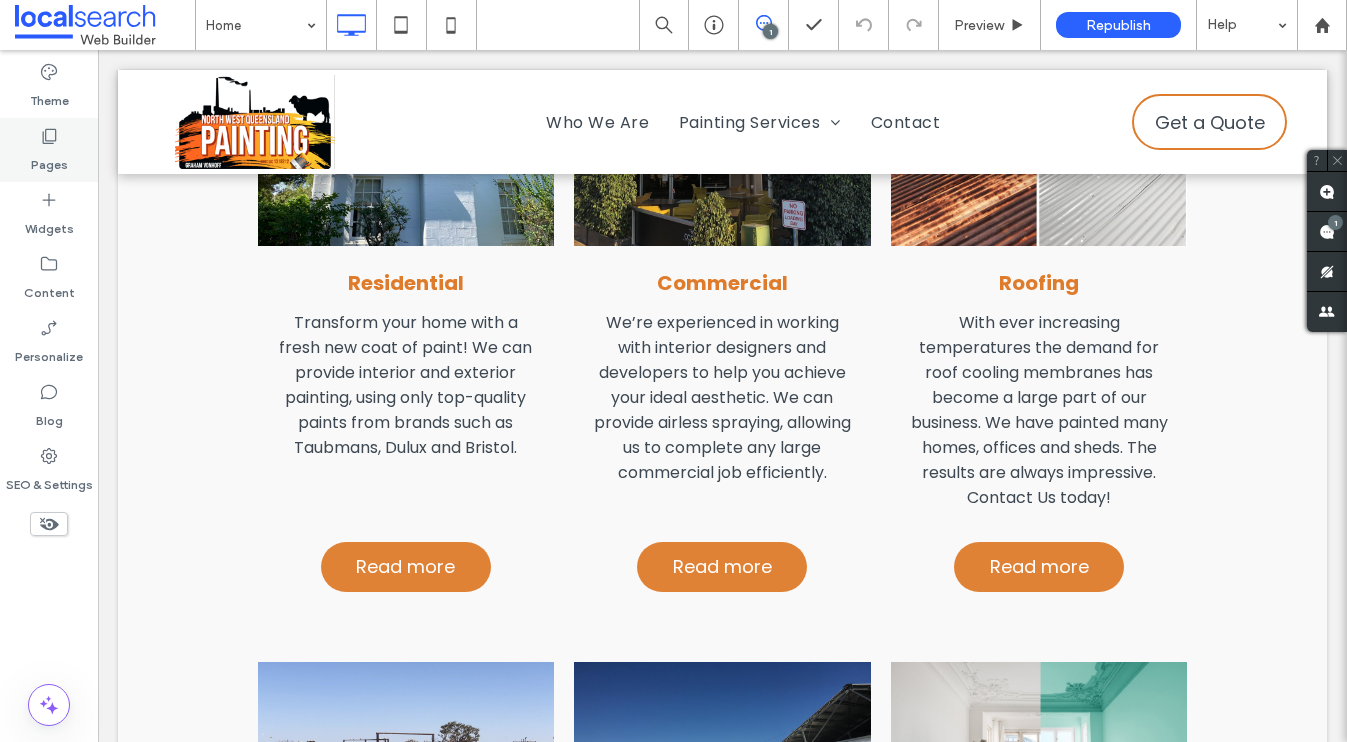 click on "Pages" at bounding box center (49, 160) 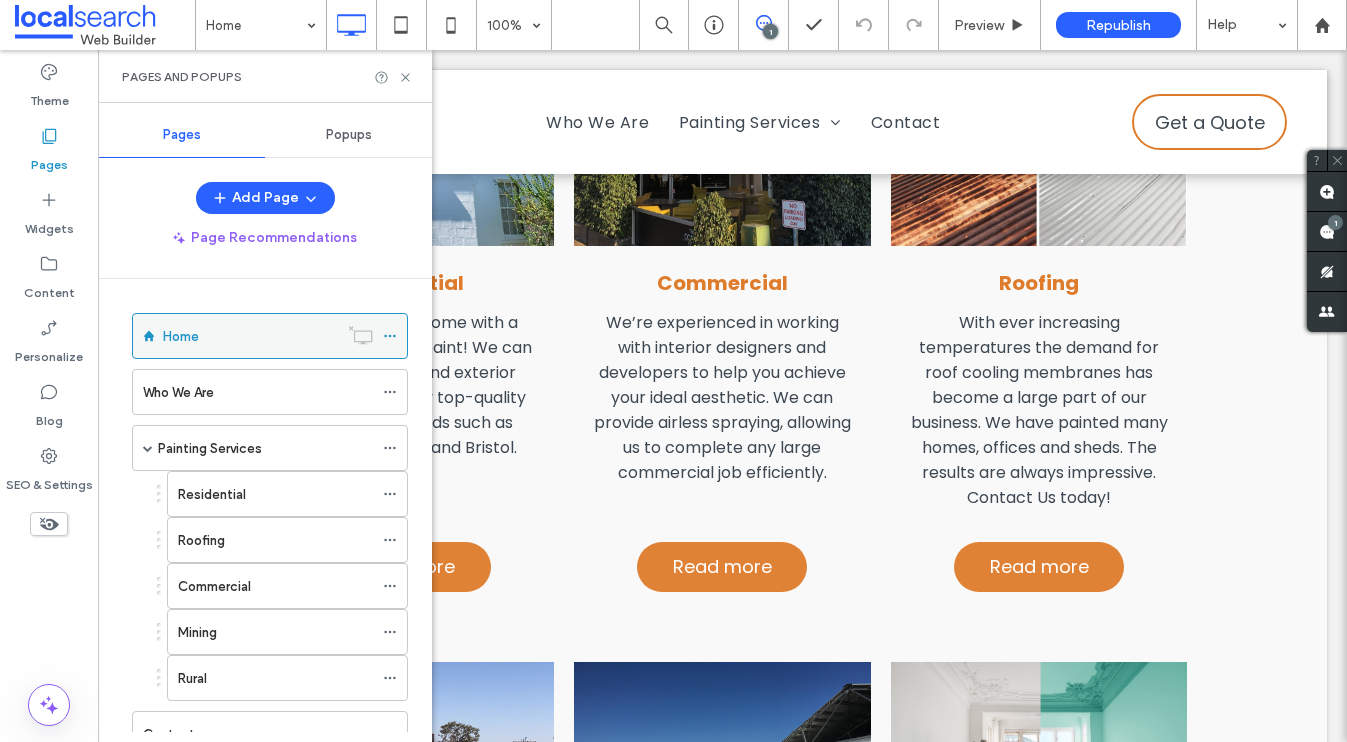 click 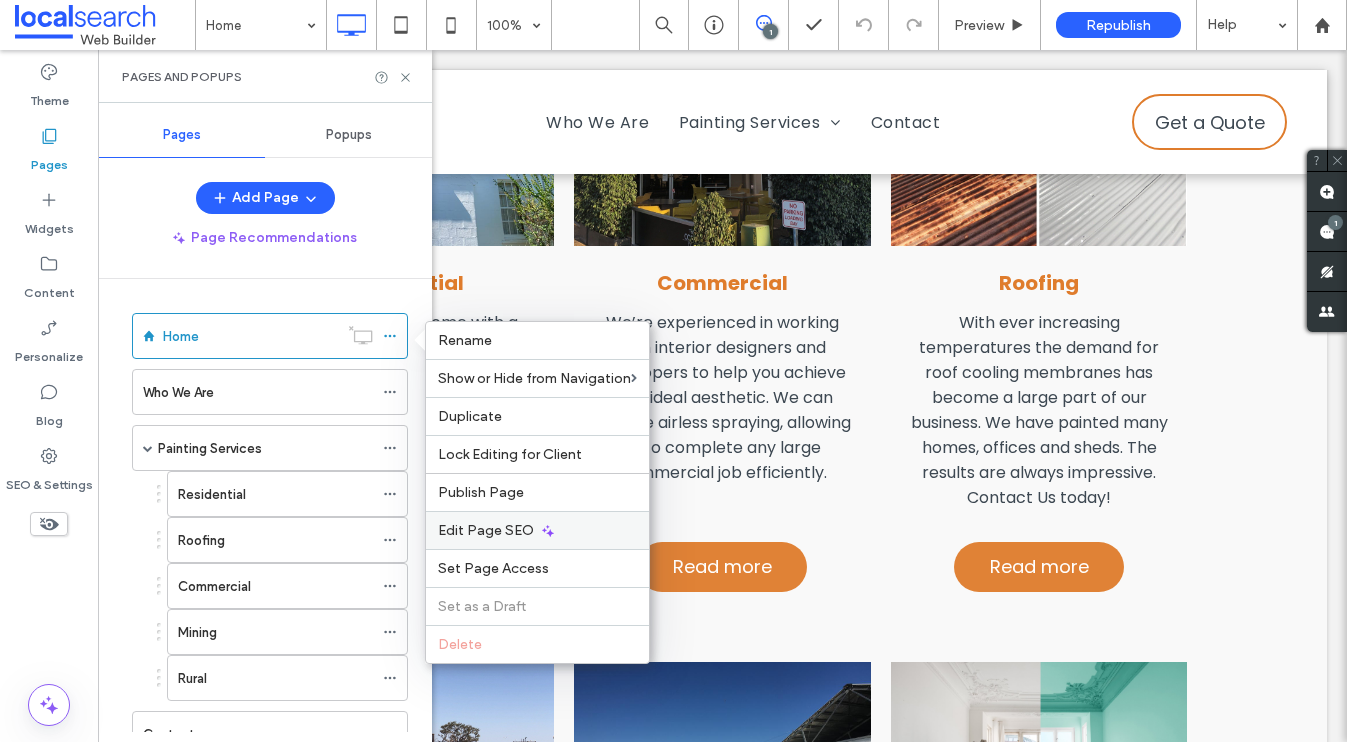 click on "Edit Page SEO" at bounding box center (486, 530) 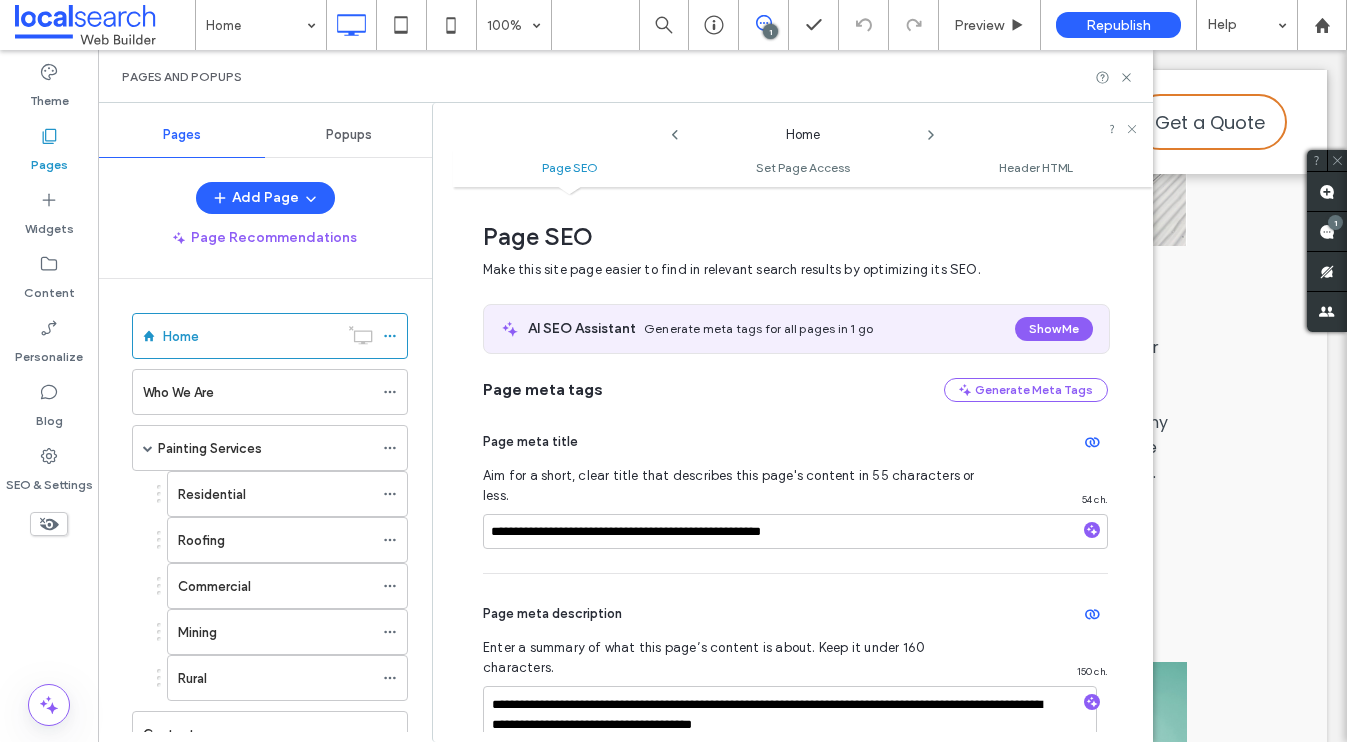 scroll, scrollTop: 10, scrollLeft: 0, axis: vertical 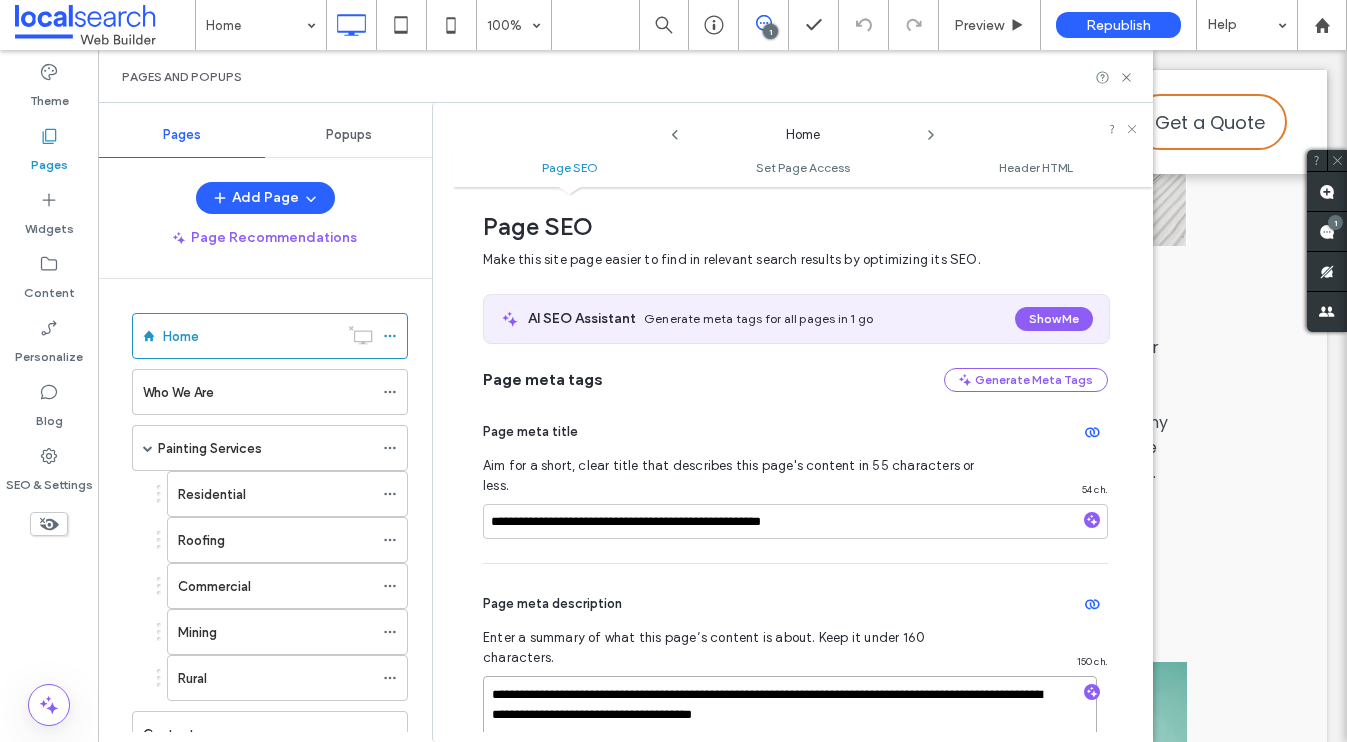 drag, startPoint x: 869, startPoint y: 673, endPoint x: 500, endPoint y: 634, distance: 371.05524 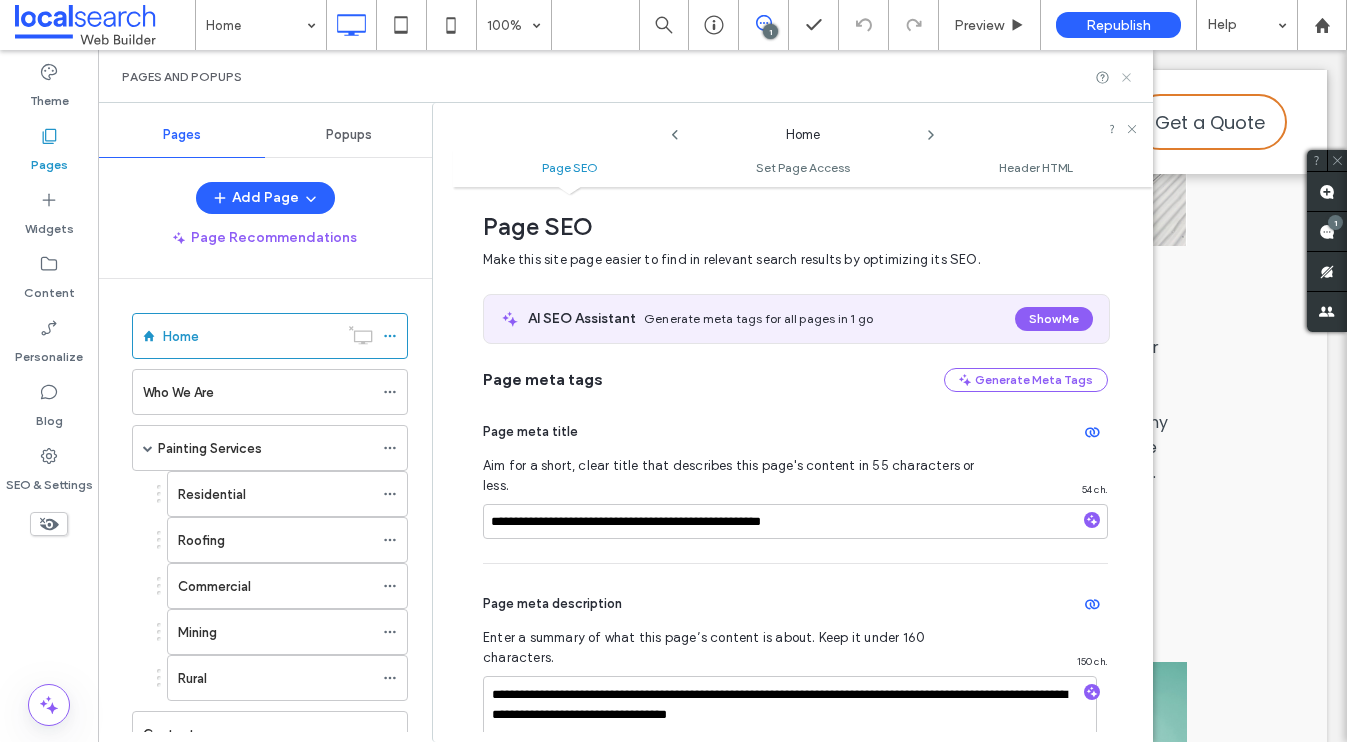 click 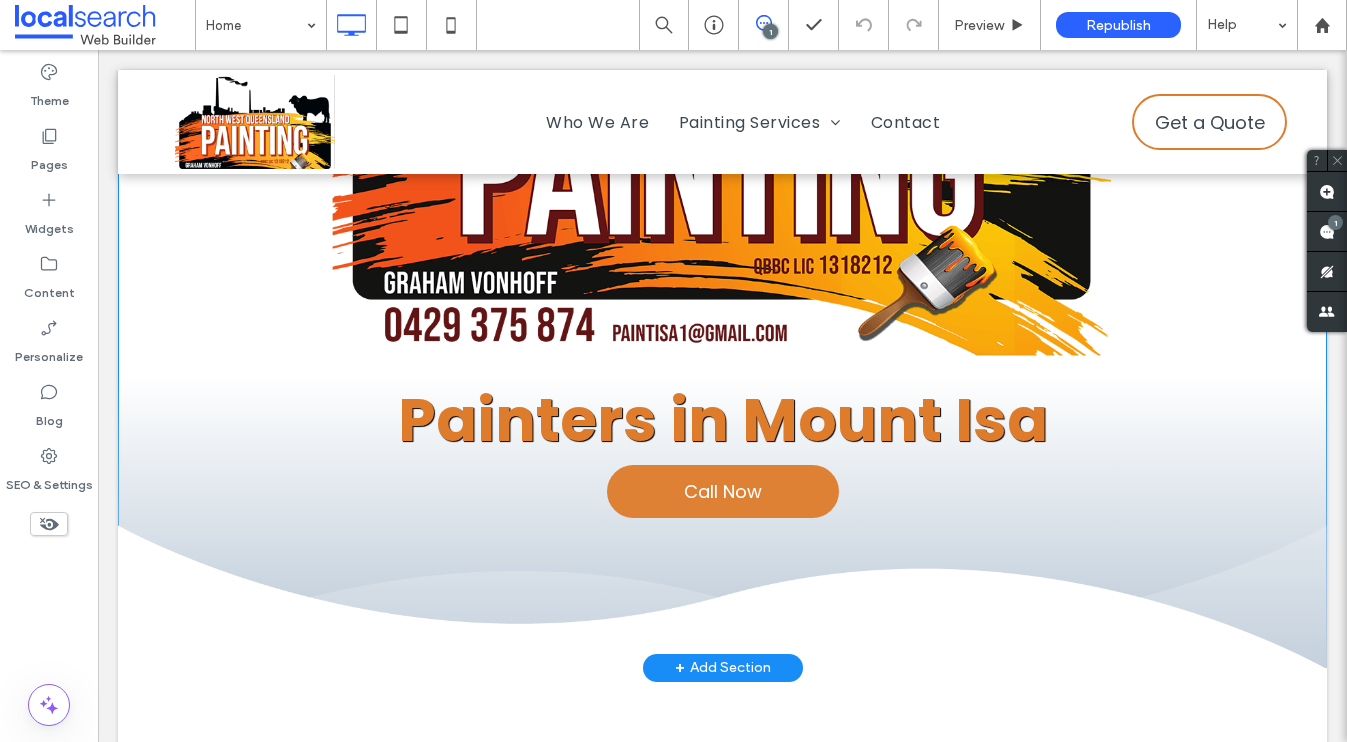 scroll, scrollTop: 959, scrollLeft: 0, axis: vertical 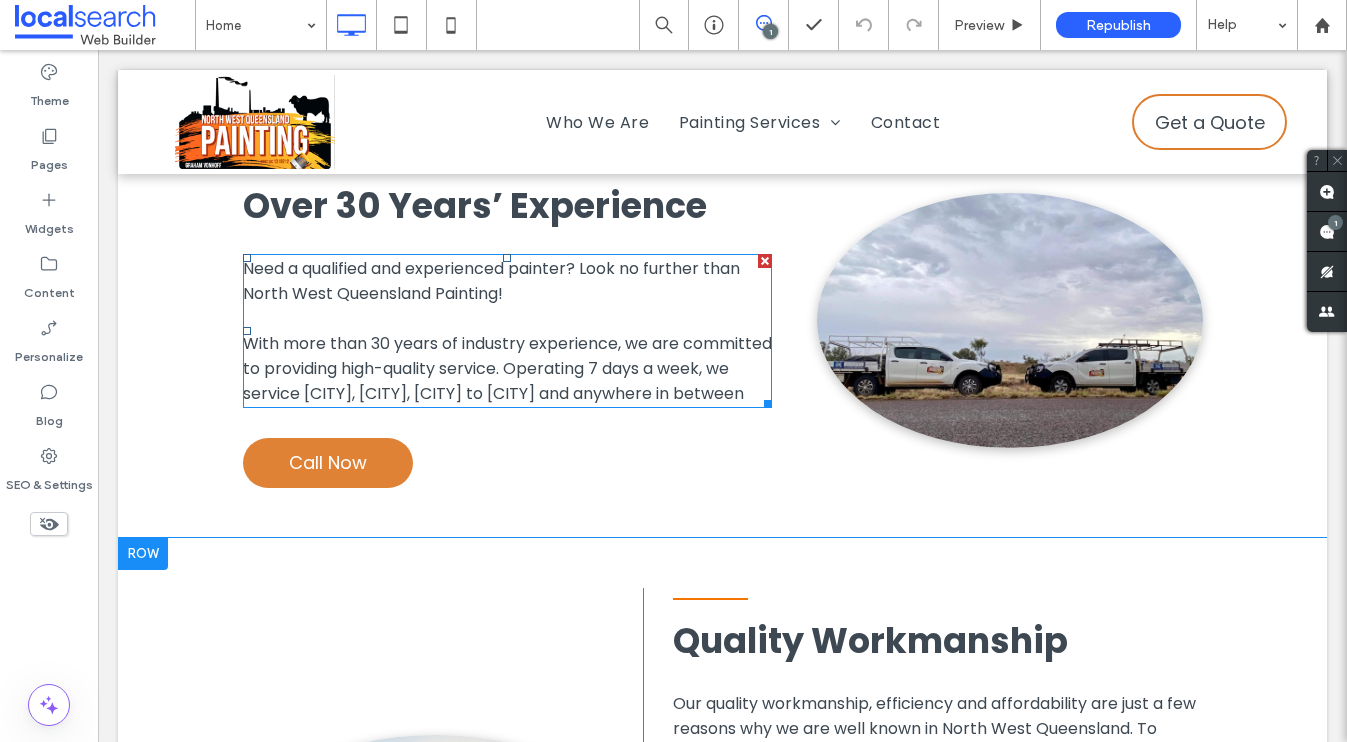 click on "With more than 30 years of industry experience, we are committed to providing high-quality service. Operating 7 days a week, we service [CITY], [CITY], [CITY] to [CITY] and anywhere in between" at bounding box center (507, 368) 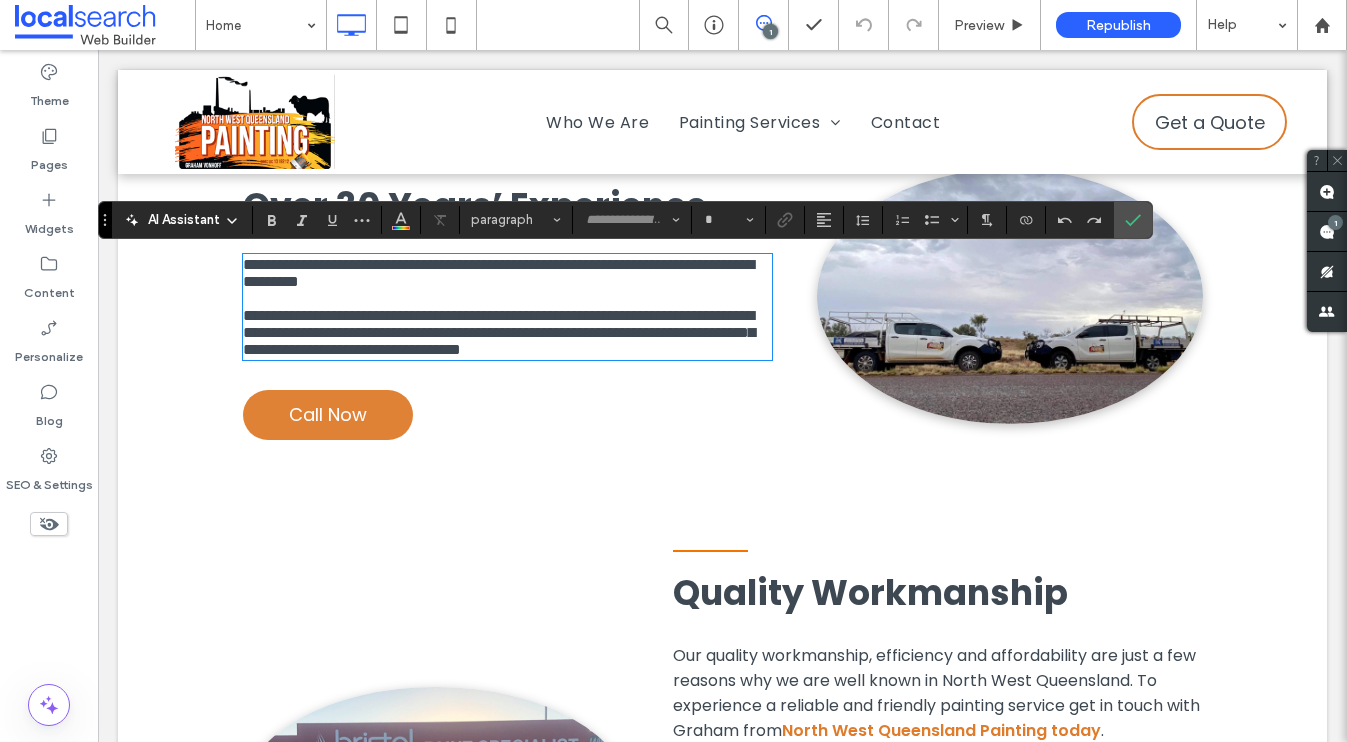 type on "*******" 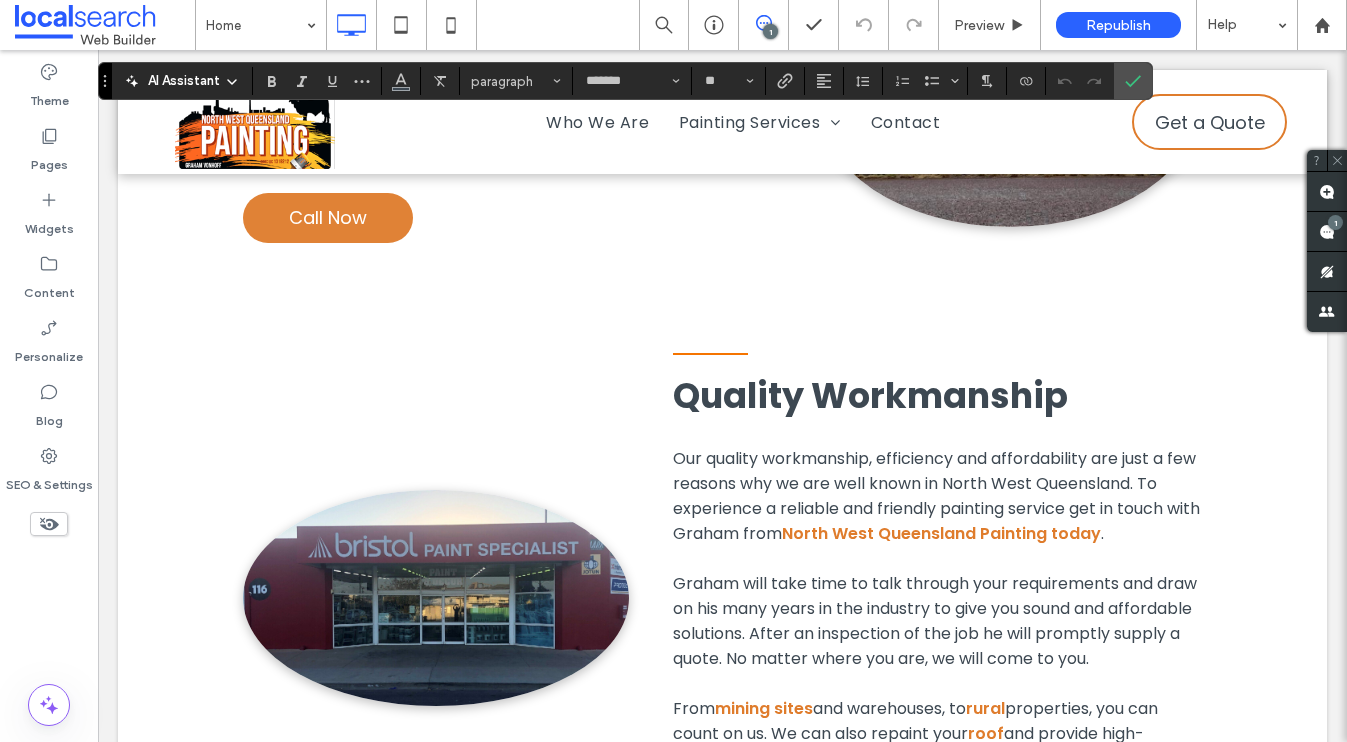 scroll, scrollTop: 1212, scrollLeft: 0, axis: vertical 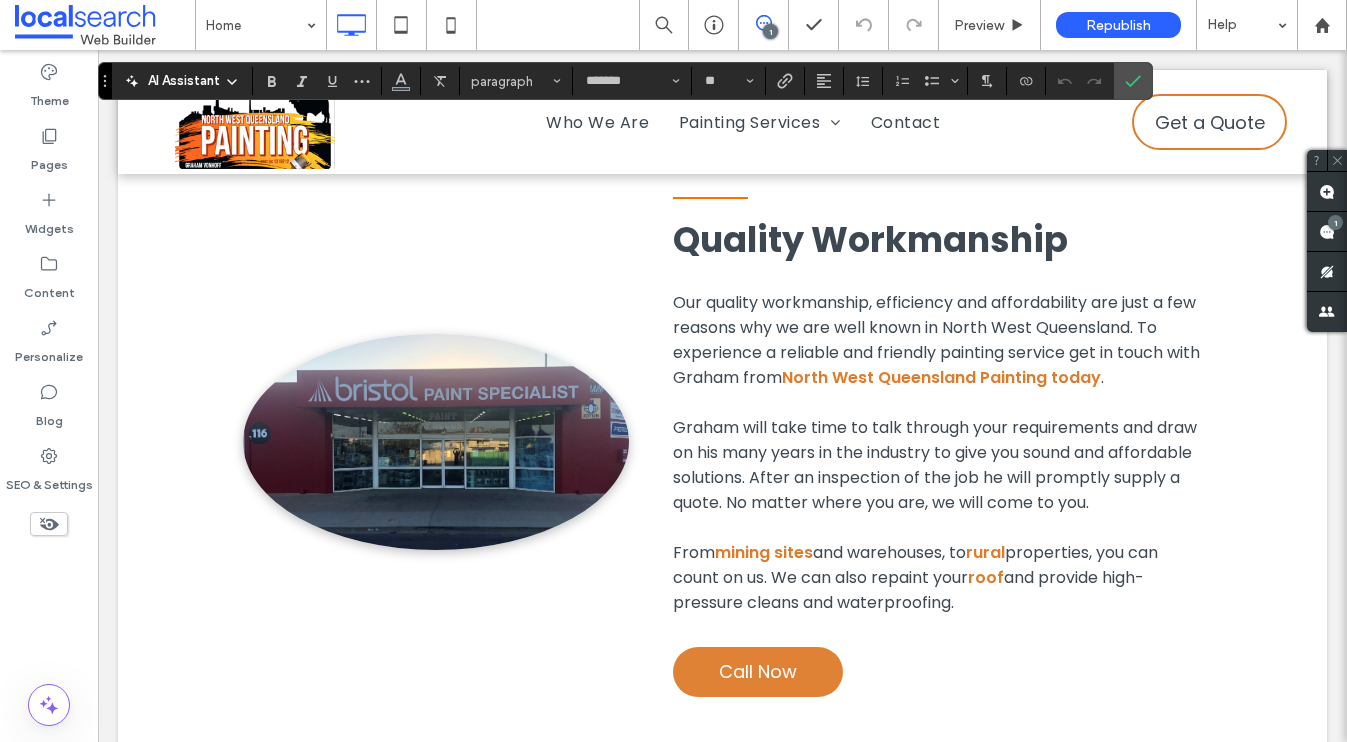 click on "Graham will take time to talk through your requirements and draw on his many years in the industry to give you sound and affordable solutions. After an inspection of the job he will promptly supply a quote. No matter where you are, we will come to you." at bounding box center (935, 465) 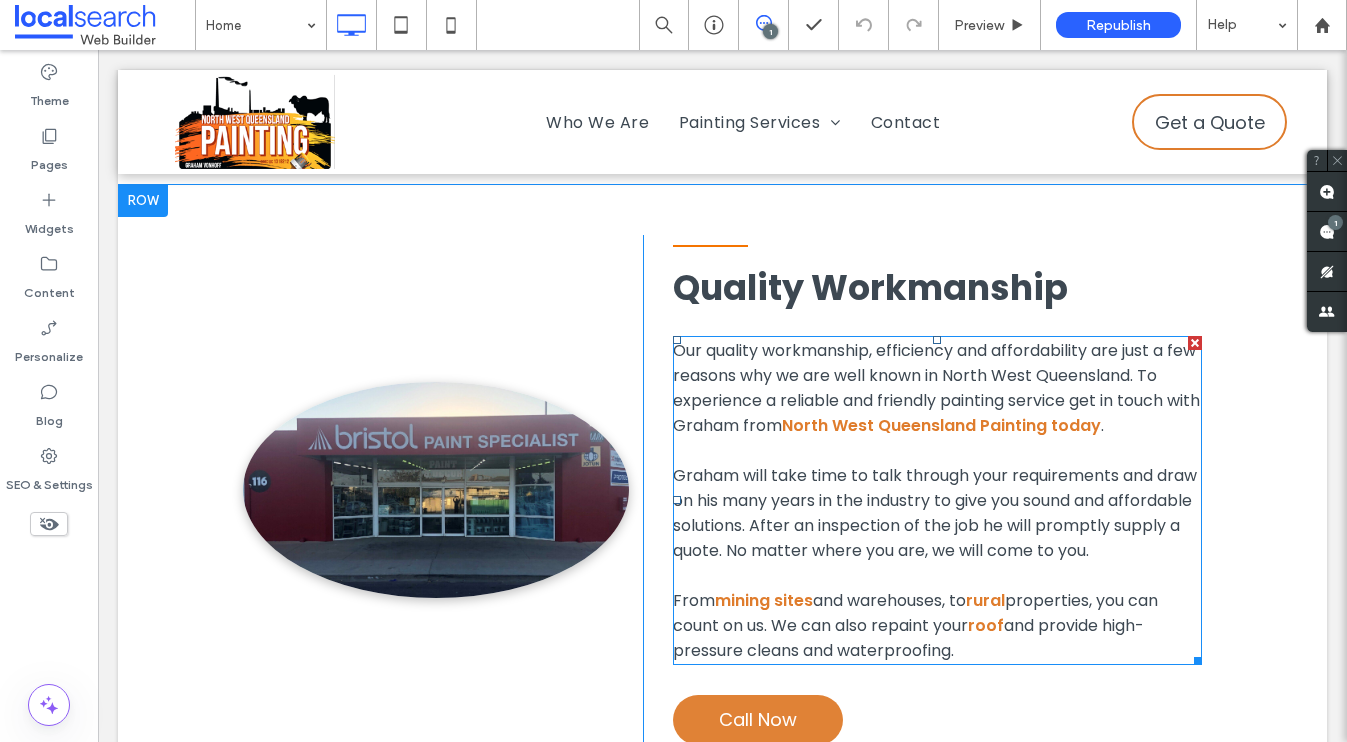 click on "Graham will take time to talk through your requirements and draw on his many years in the industry to give you sound and affordable solutions. After an inspection of the job he will promptly supply a quote. No matter where you are, we will come to you." at bounding box center [935, 513] 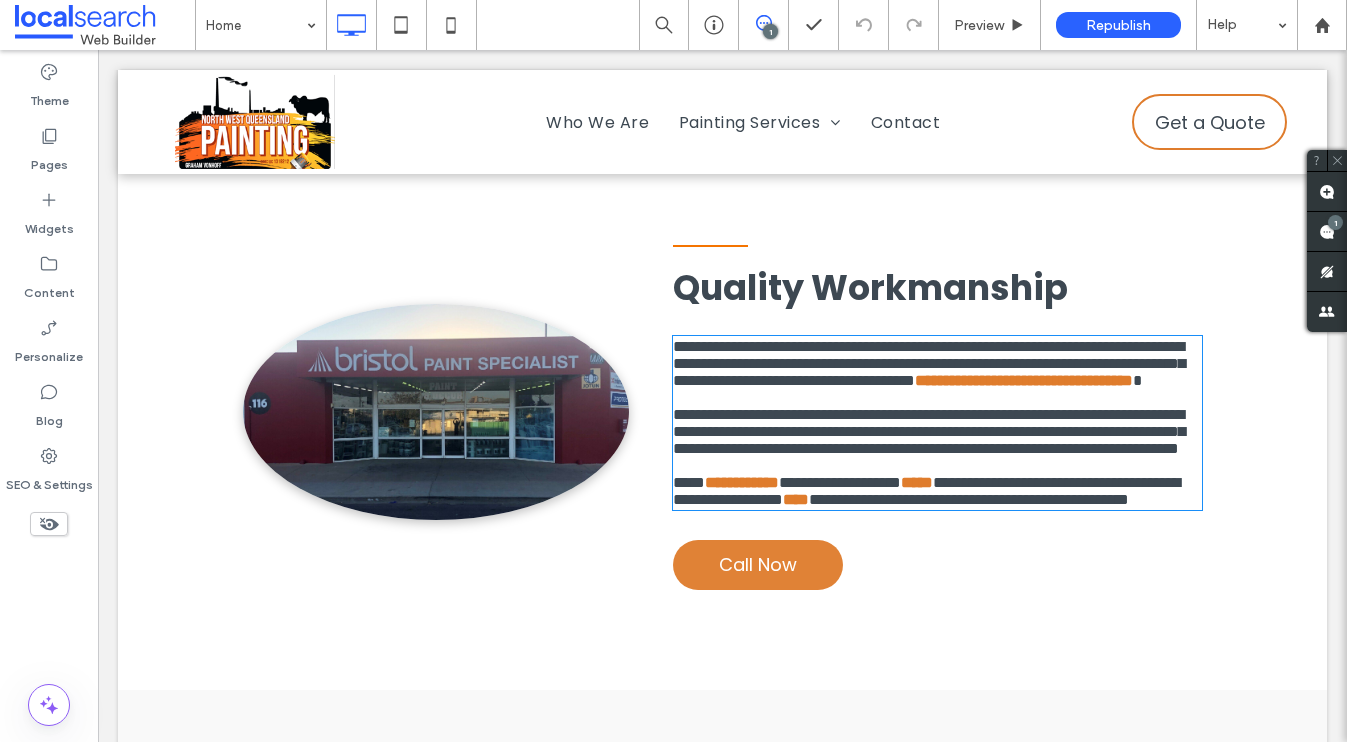 type on "*******" 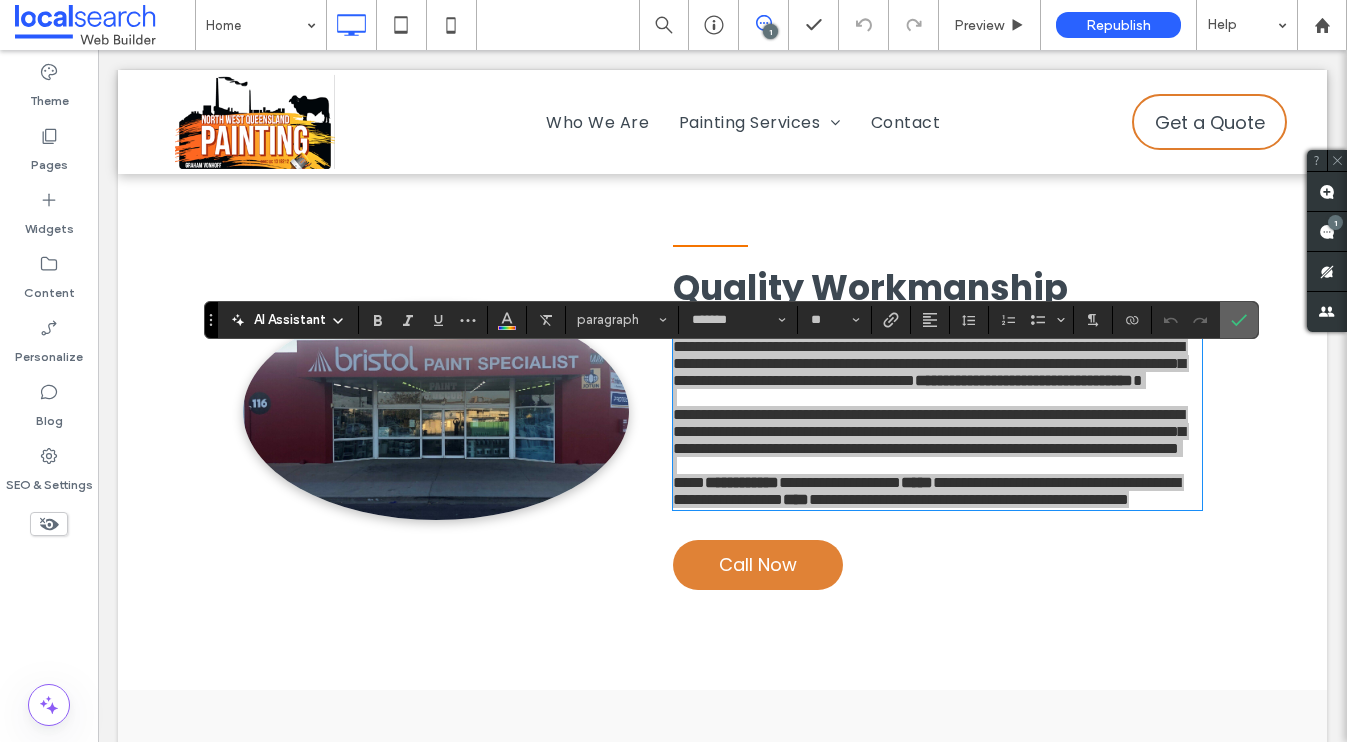 click 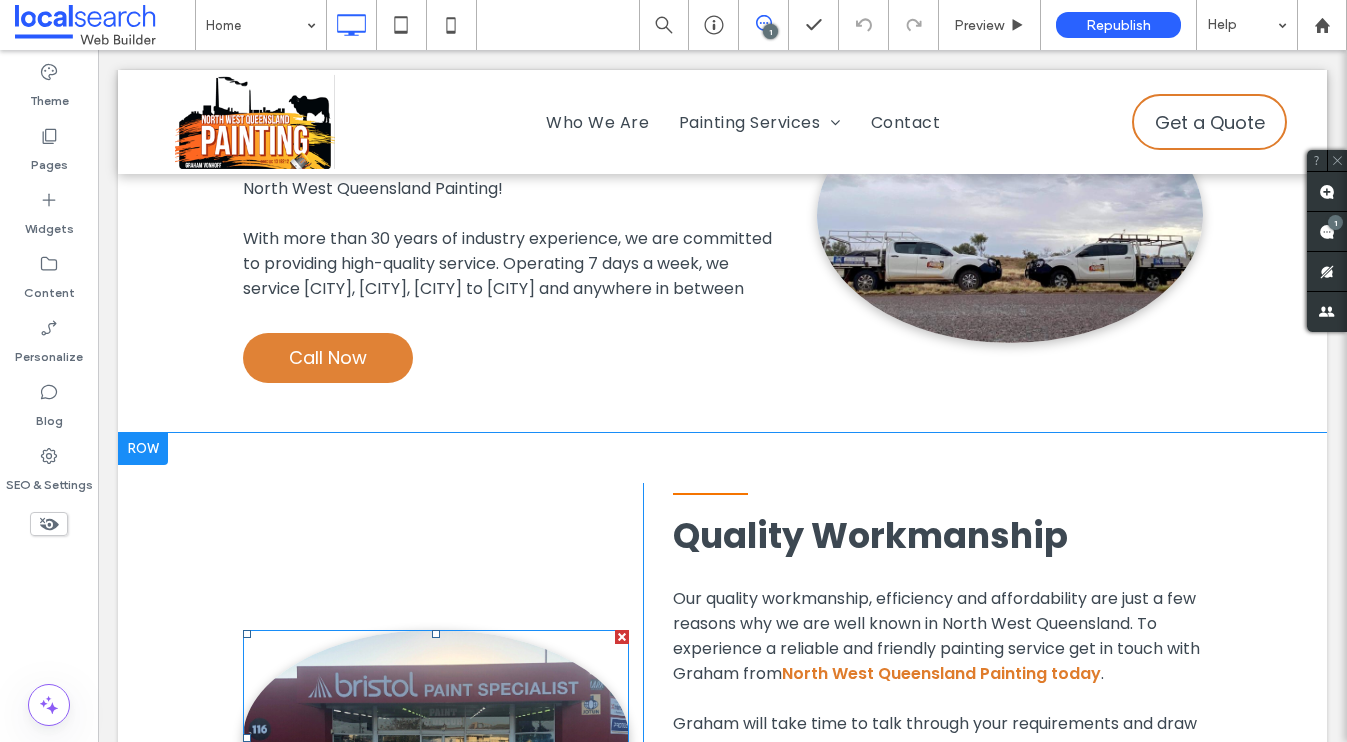 scroll, scrollTop: 1004, scrollLeft: 0, axis: vertical 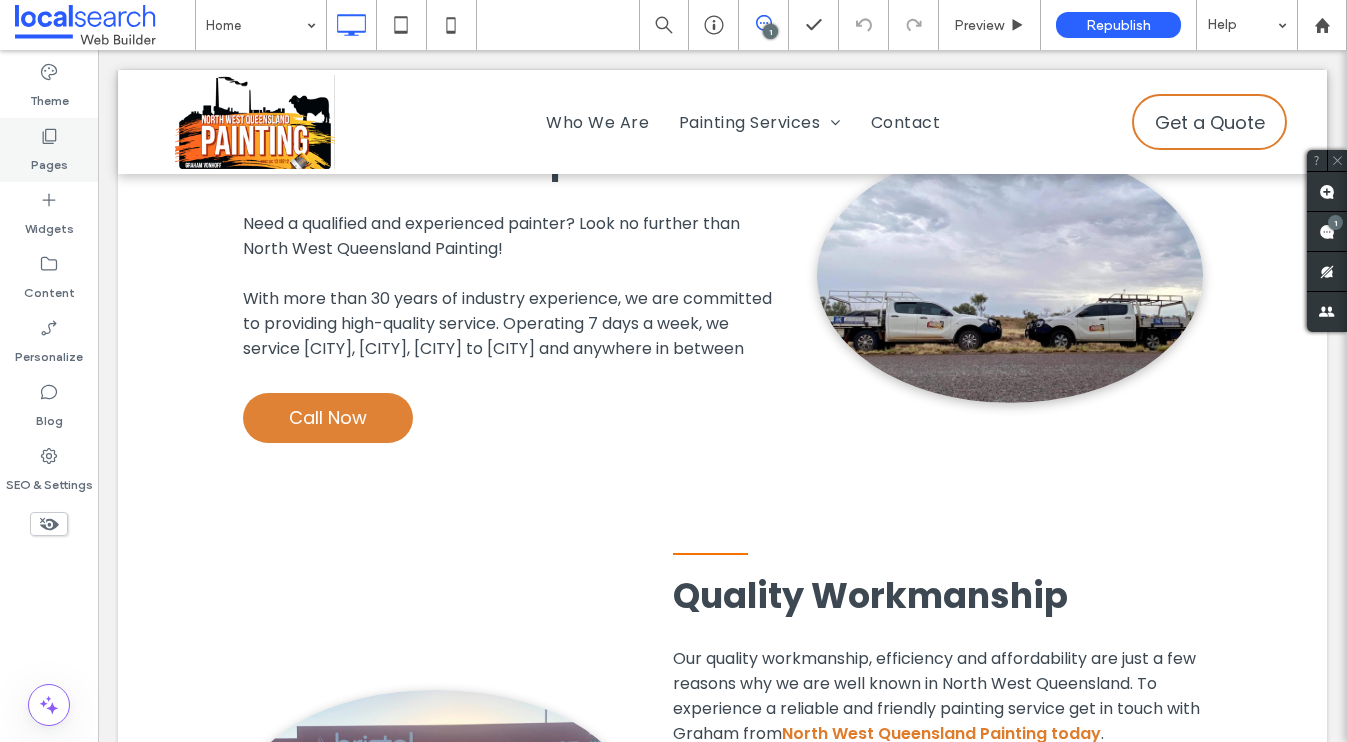 click on "Pages" at bounding box center [49, 160] 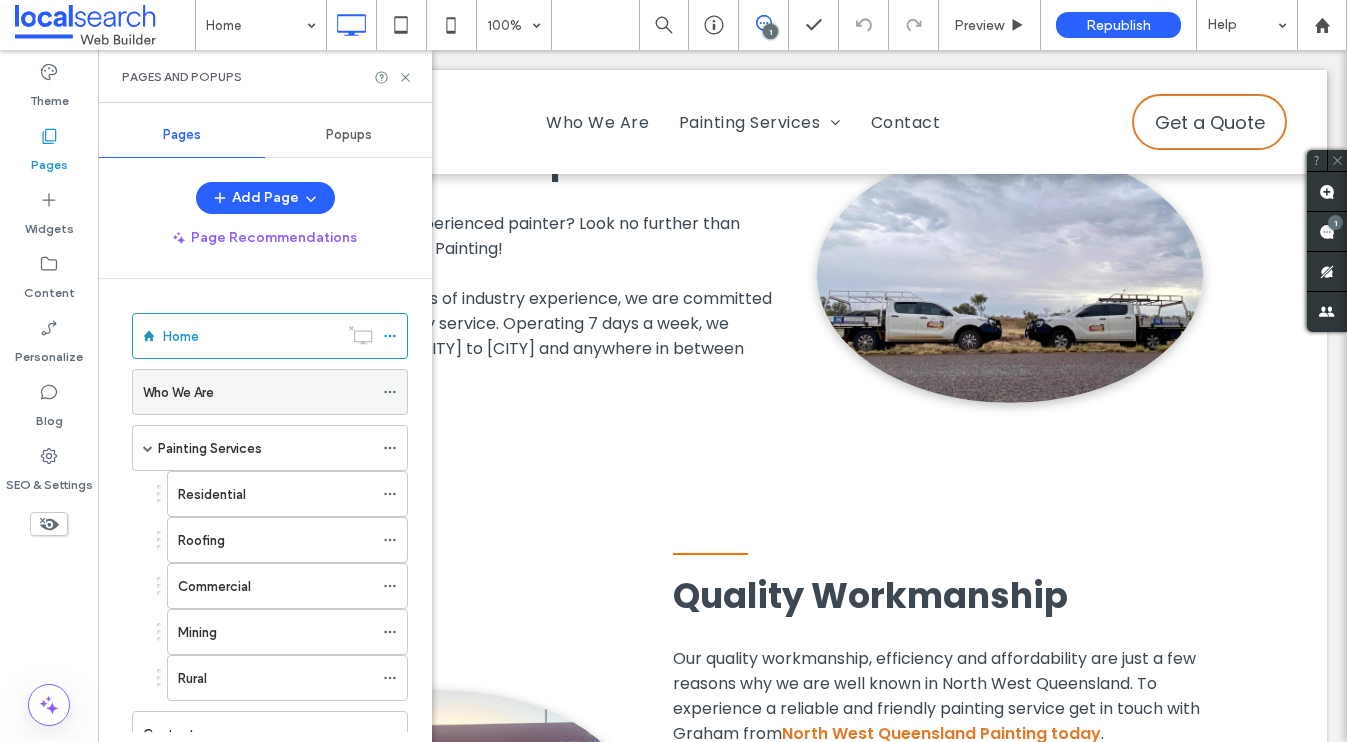 click on "Who We Are" at bounding box center (178, 392) 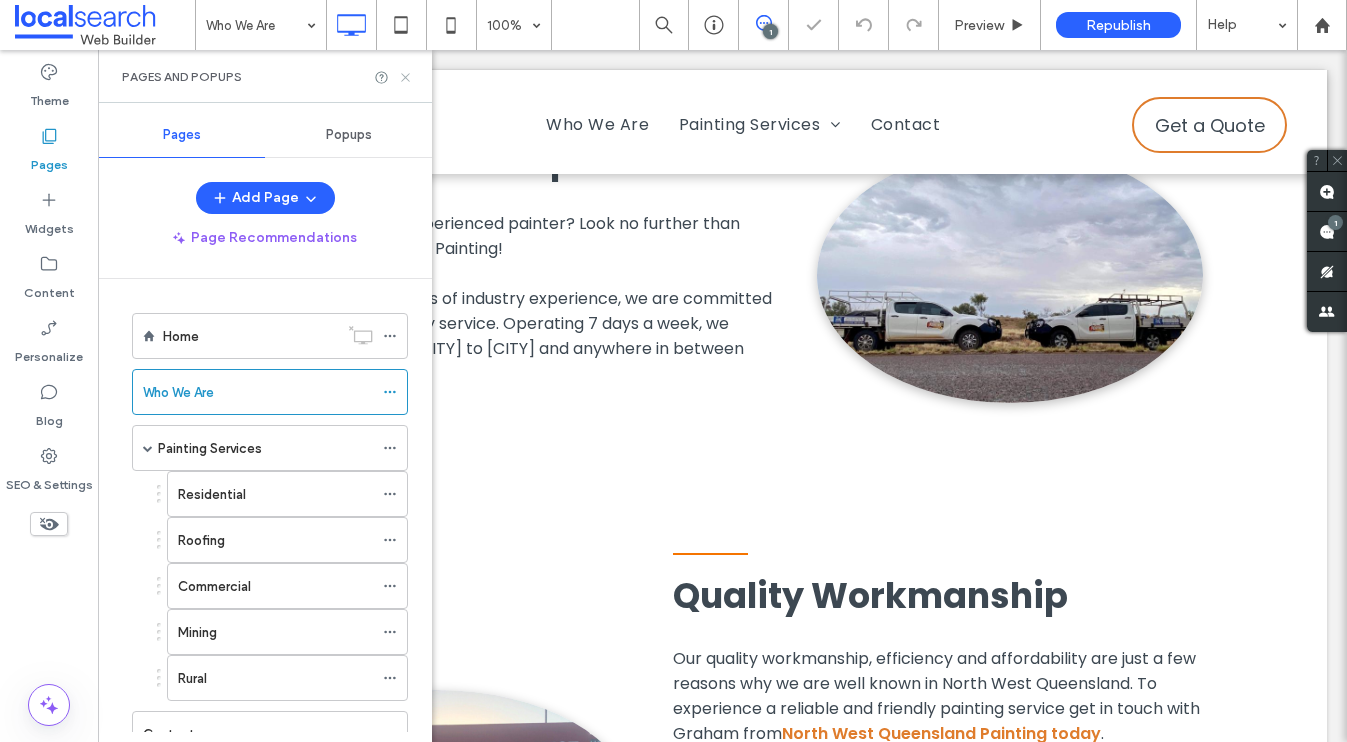 click 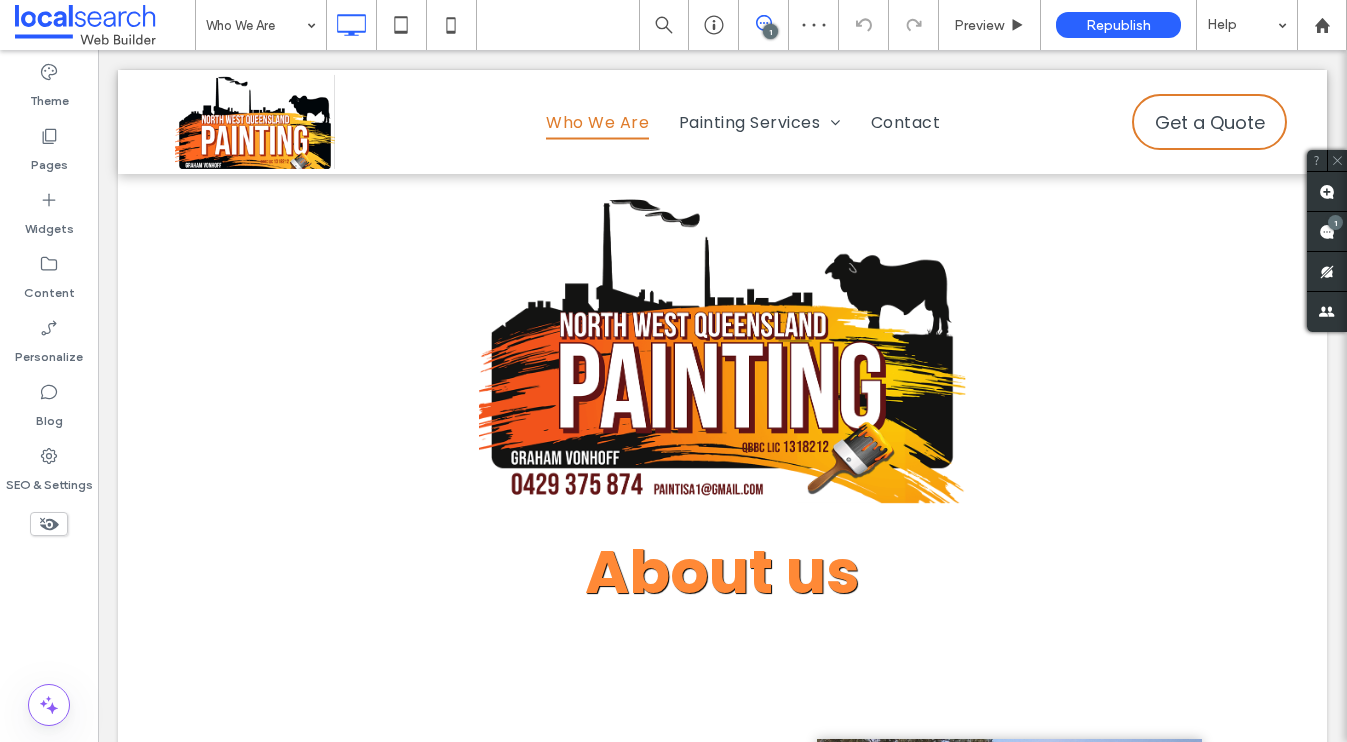 scroll, scrollTop: 1103, scrollLeft: 0, axis: vertical 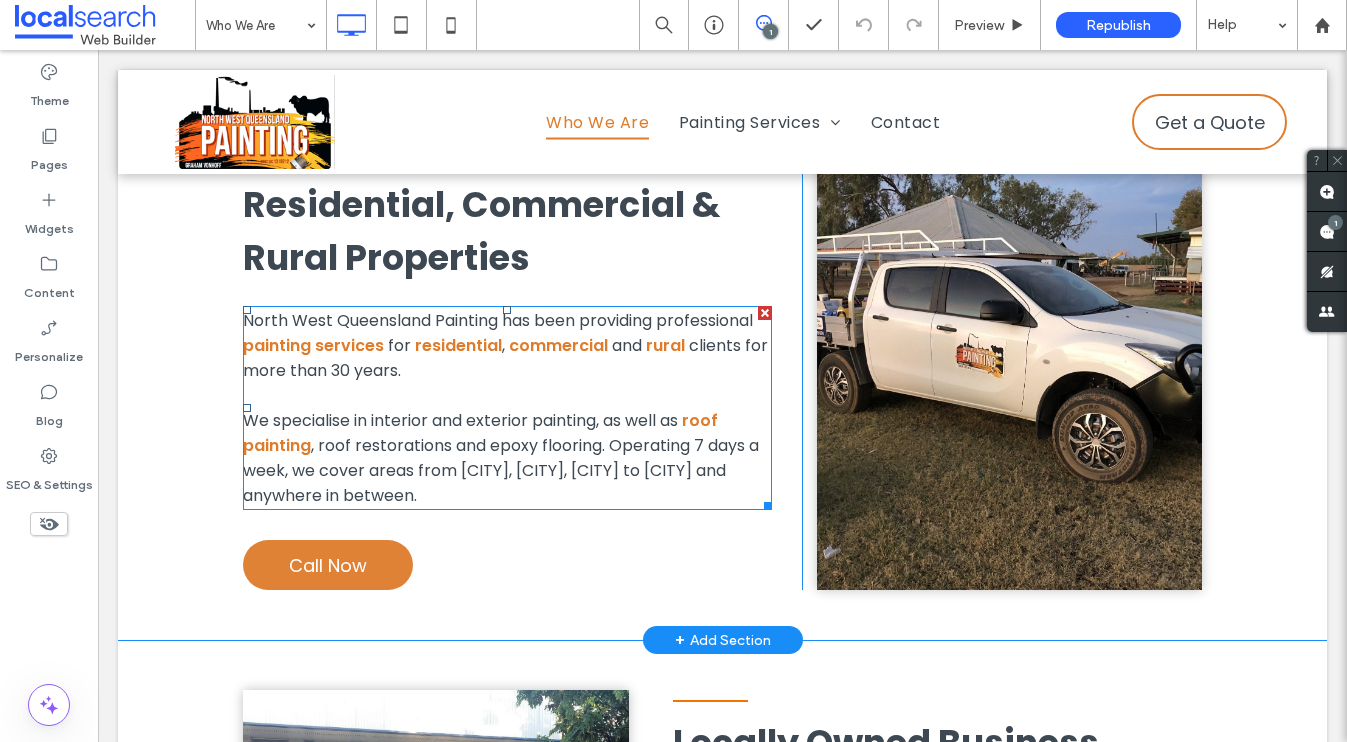 click on ", roof restorations and epoxy flooring. Operating 7 days a week, we cover areas from [CITY], [CITY], [CITY] to [CITY] and anywhere in between." at bounding box center (501, 470) 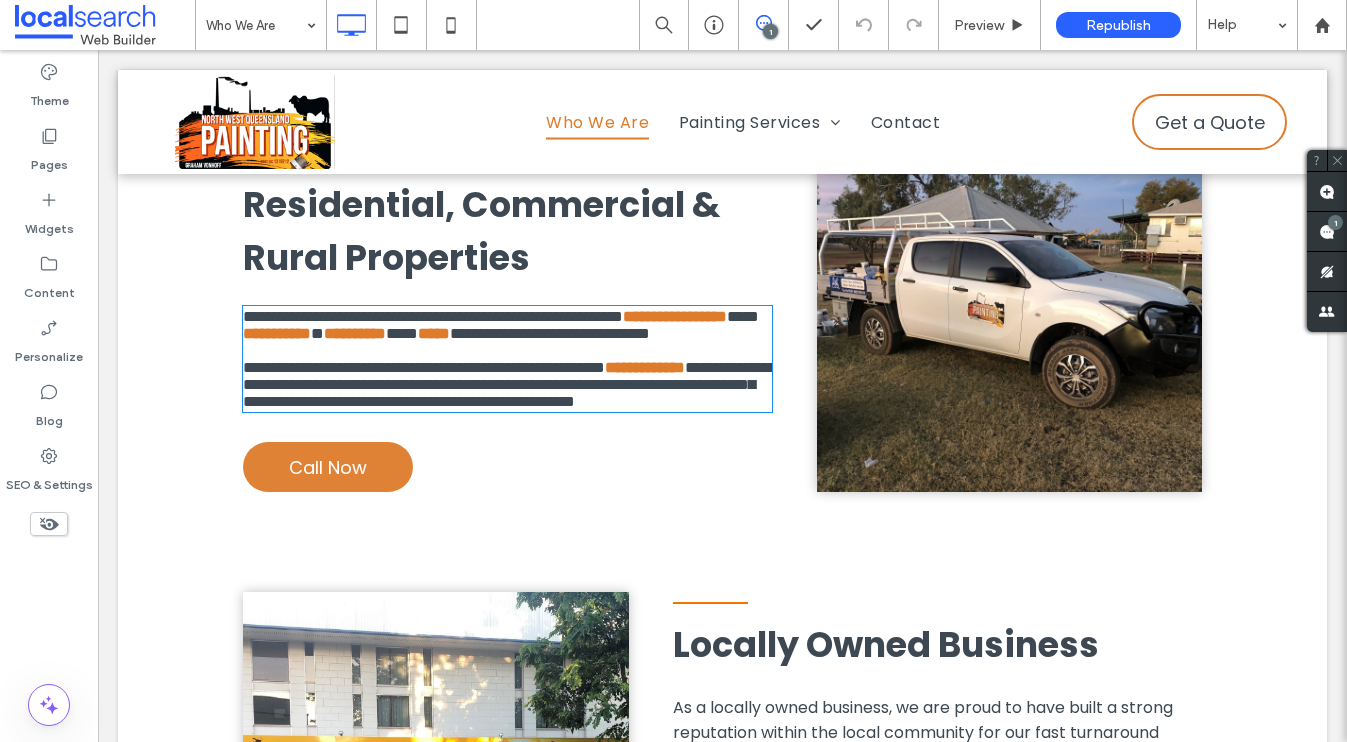 type on "*******" 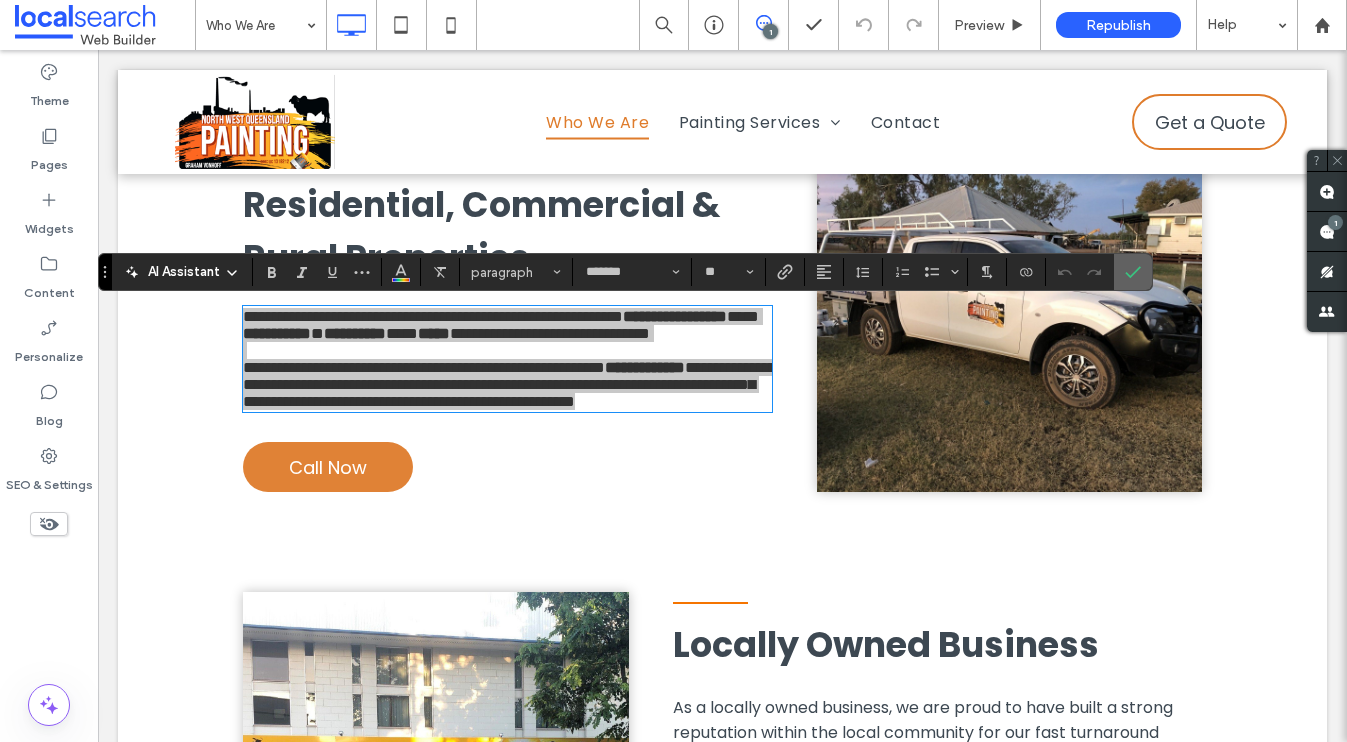 drag, startPoint x: 1022, startPoint y: 249, endPoint x: 1140, endPoint y: 266, distance: 119.218285 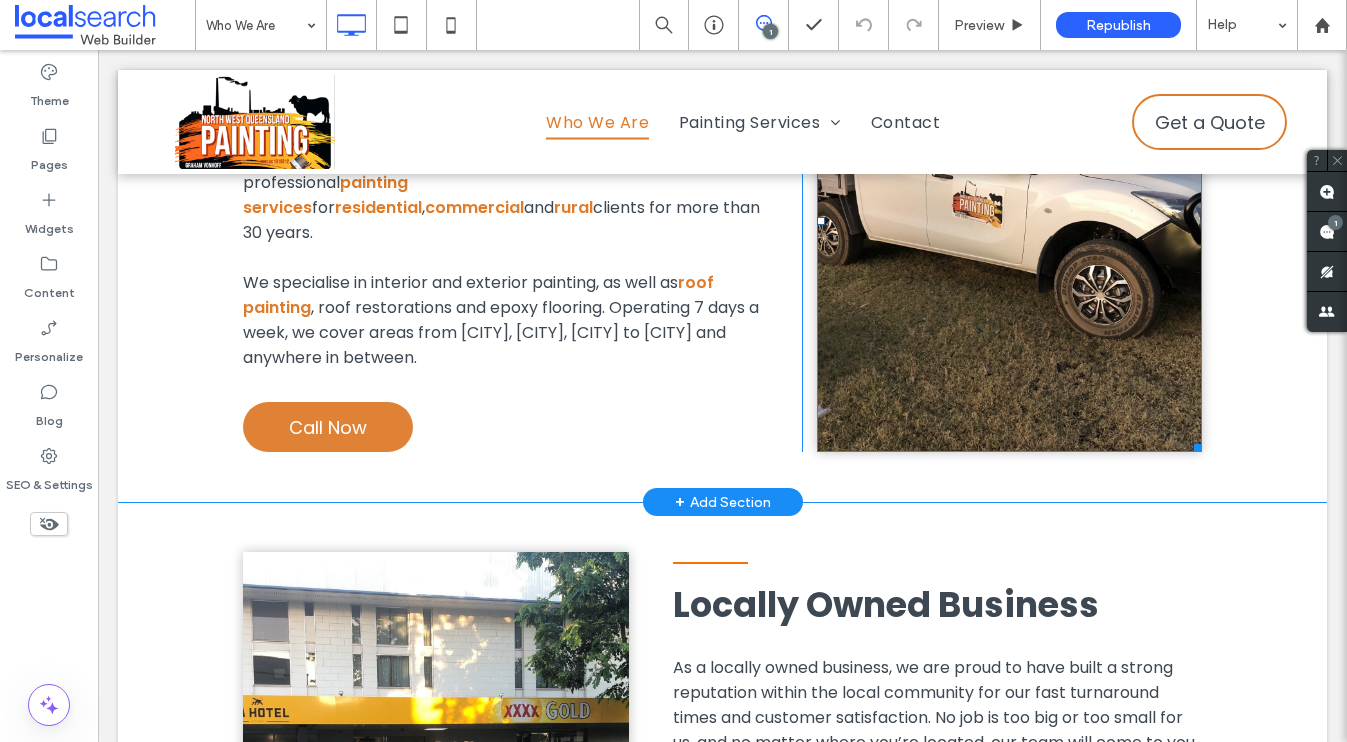 scroll, scrollTop: 1029, scrollLeft: 0, axis: vertical 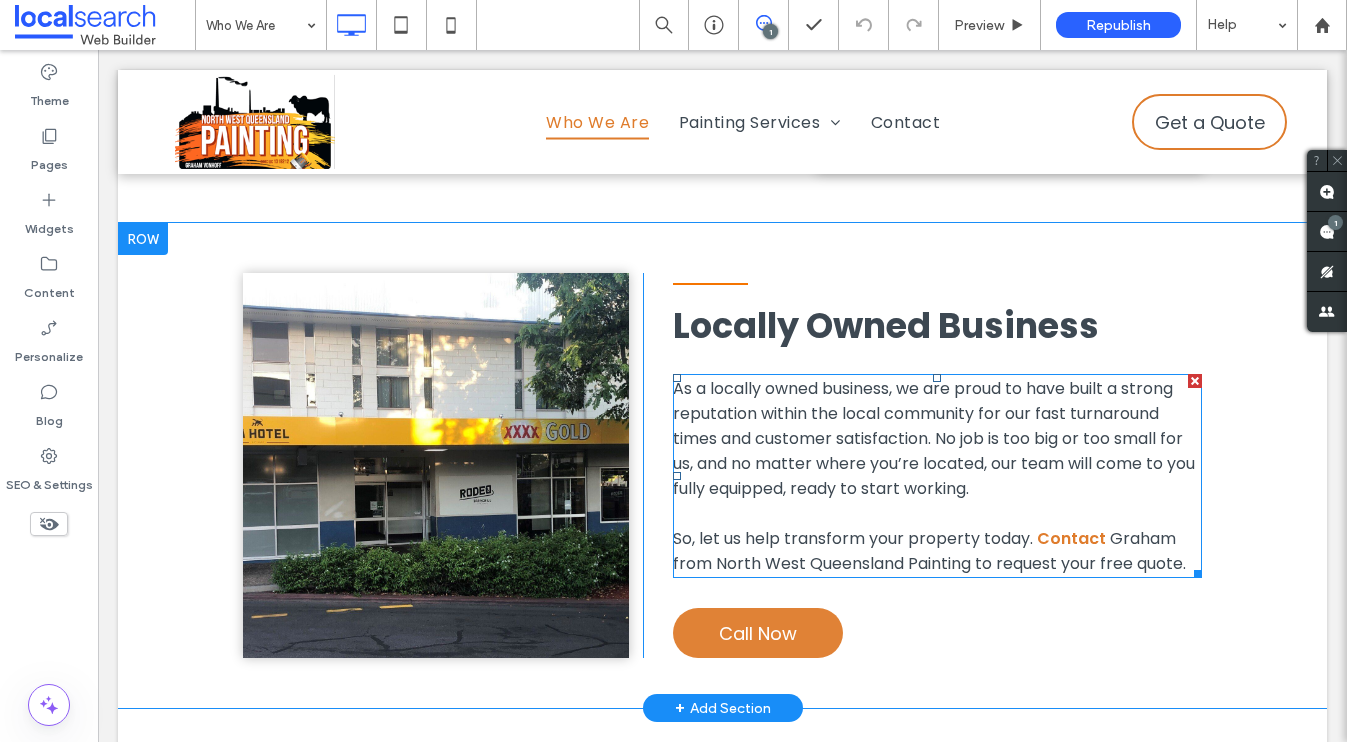 click on "As a locally owned business, we are proud to have built a strong reputation within the local community for our fast turnaround times and customer satisfaction. No job is too big or too small for us, and no matter where you’re located, our team will come to you fully equipped, ready to start working." at bounding box center (934, 438) 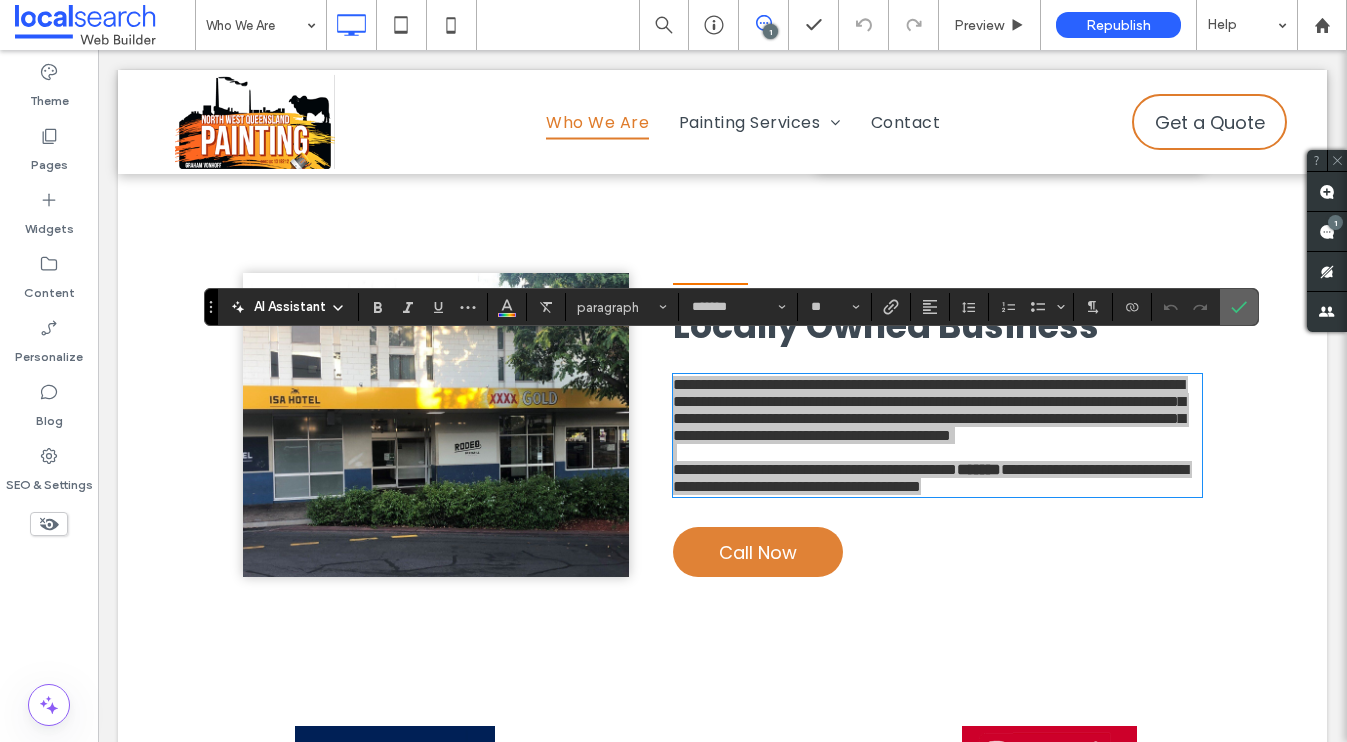 click at bounding box center (1235, 307) 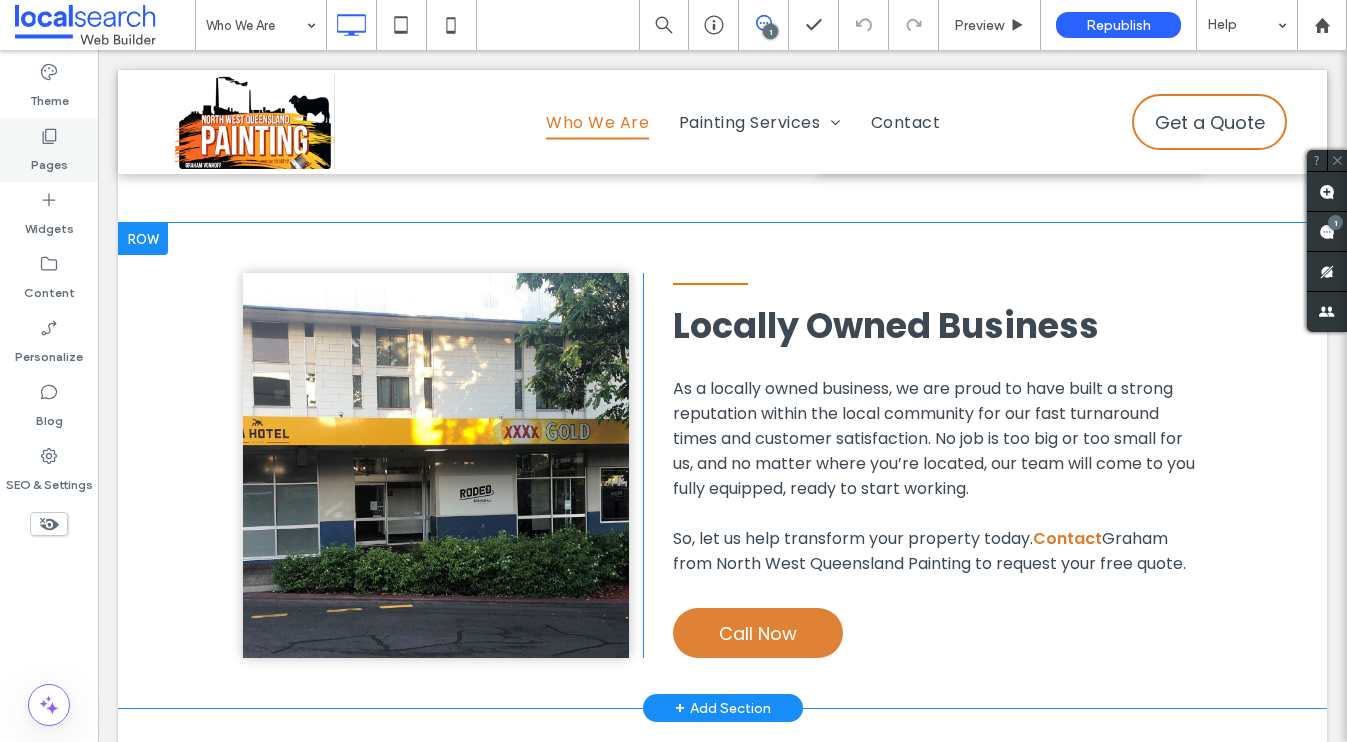 click 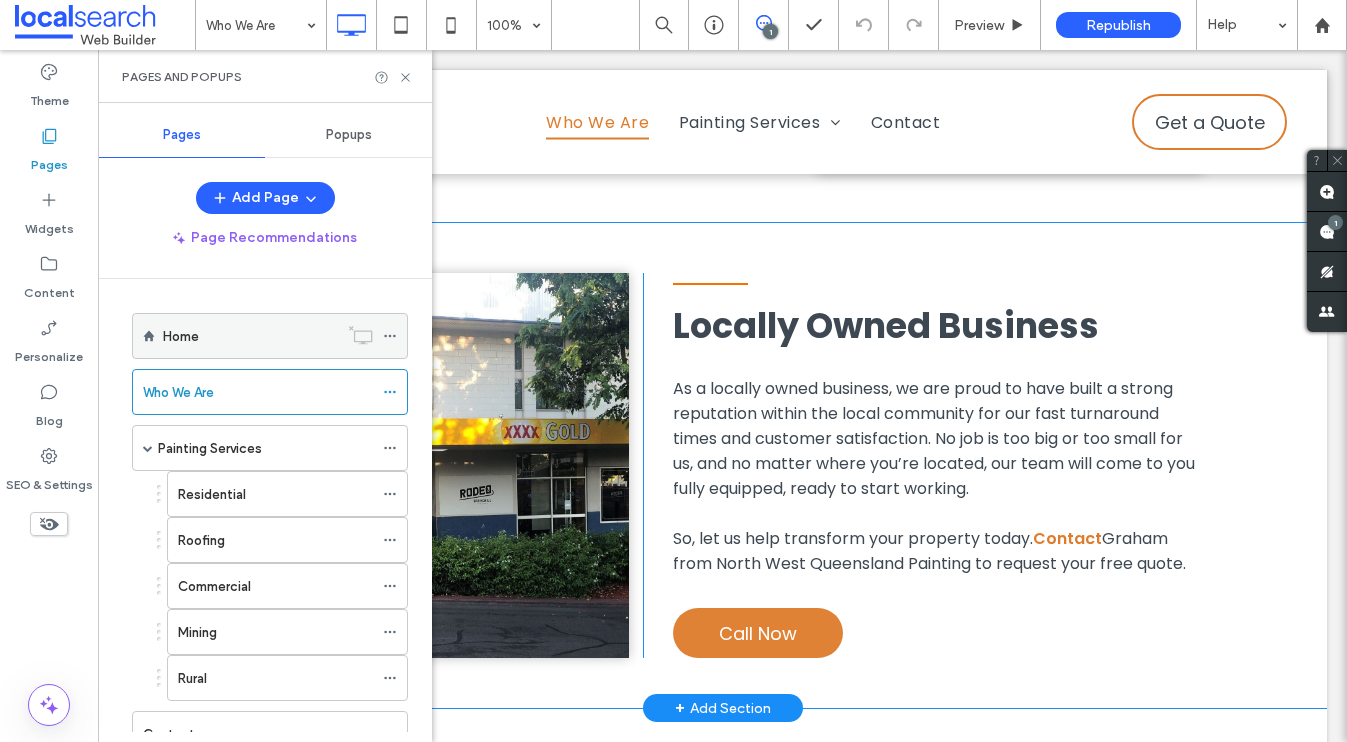 click on "Home" at bounding box center (250, 336) 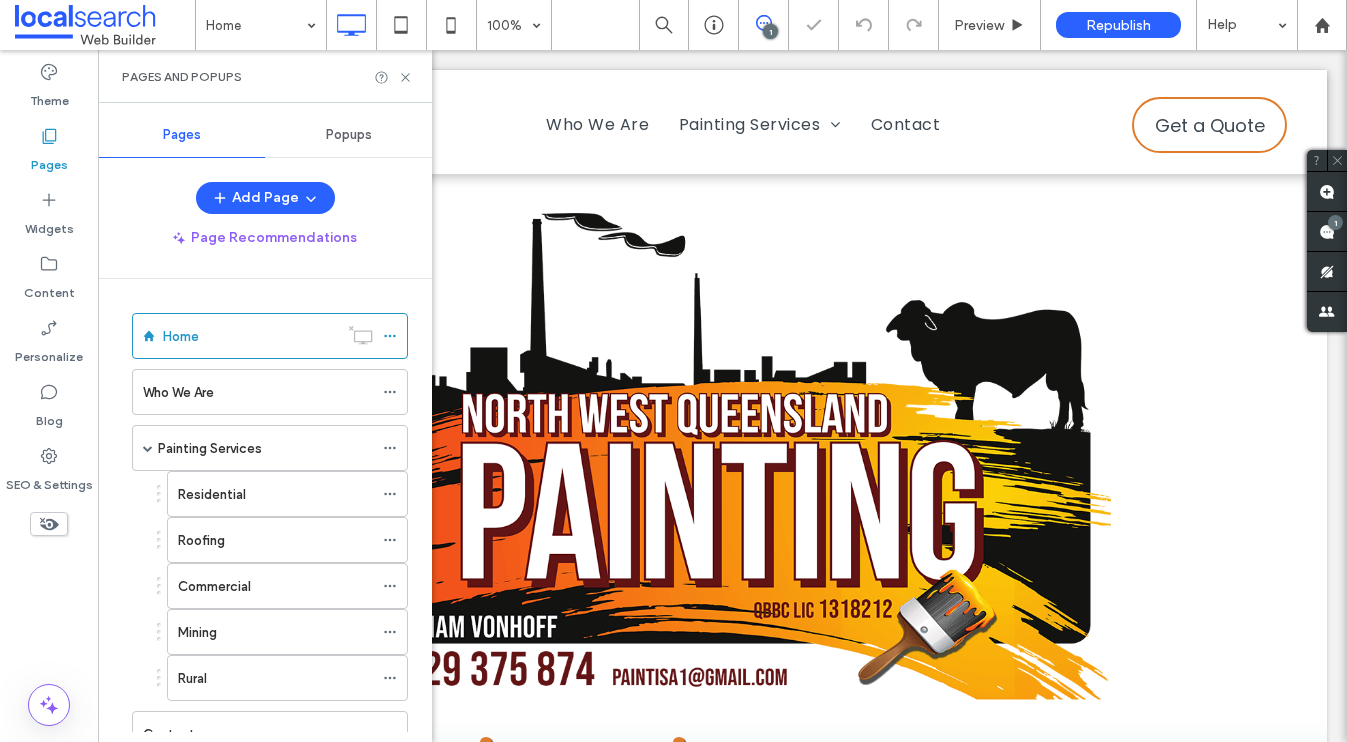 scroll, scrollTop: 0, scrollLeft: 0, axis: both 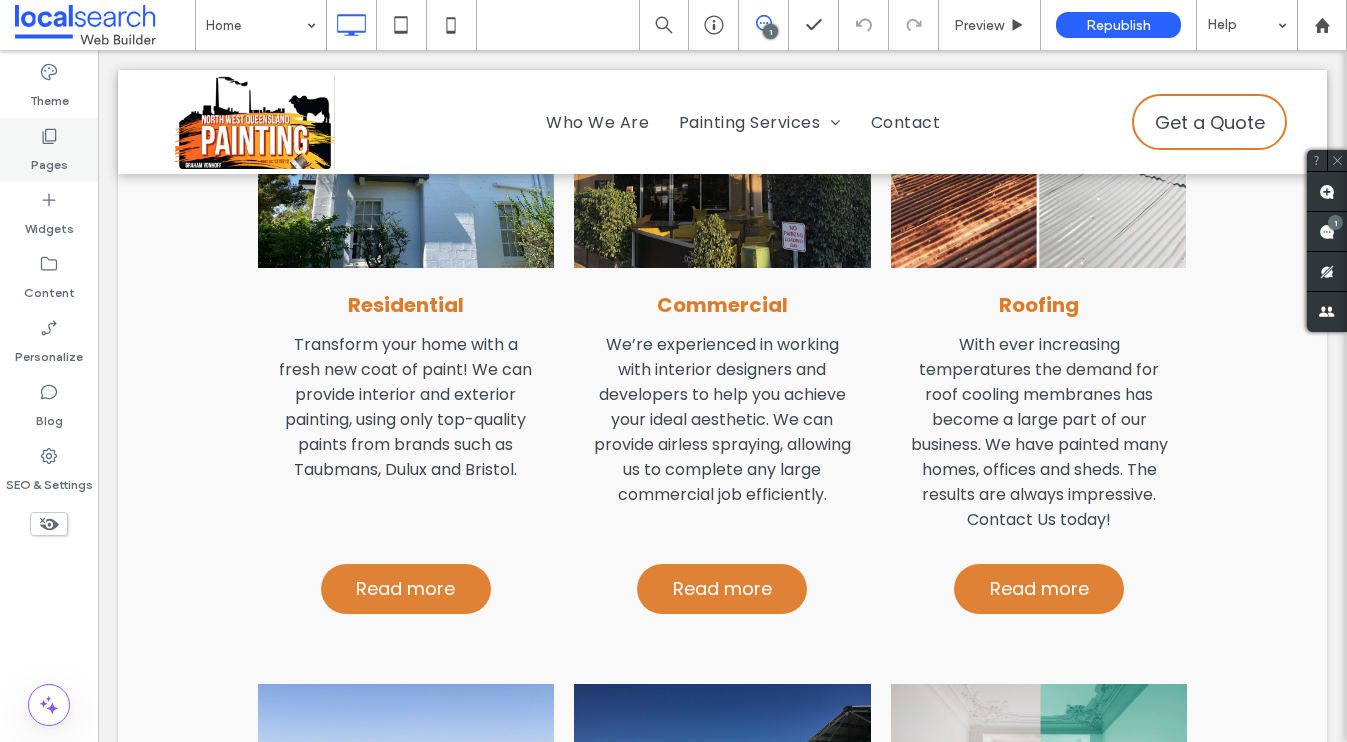 click on "Pages" at bounding box center (49, 160) 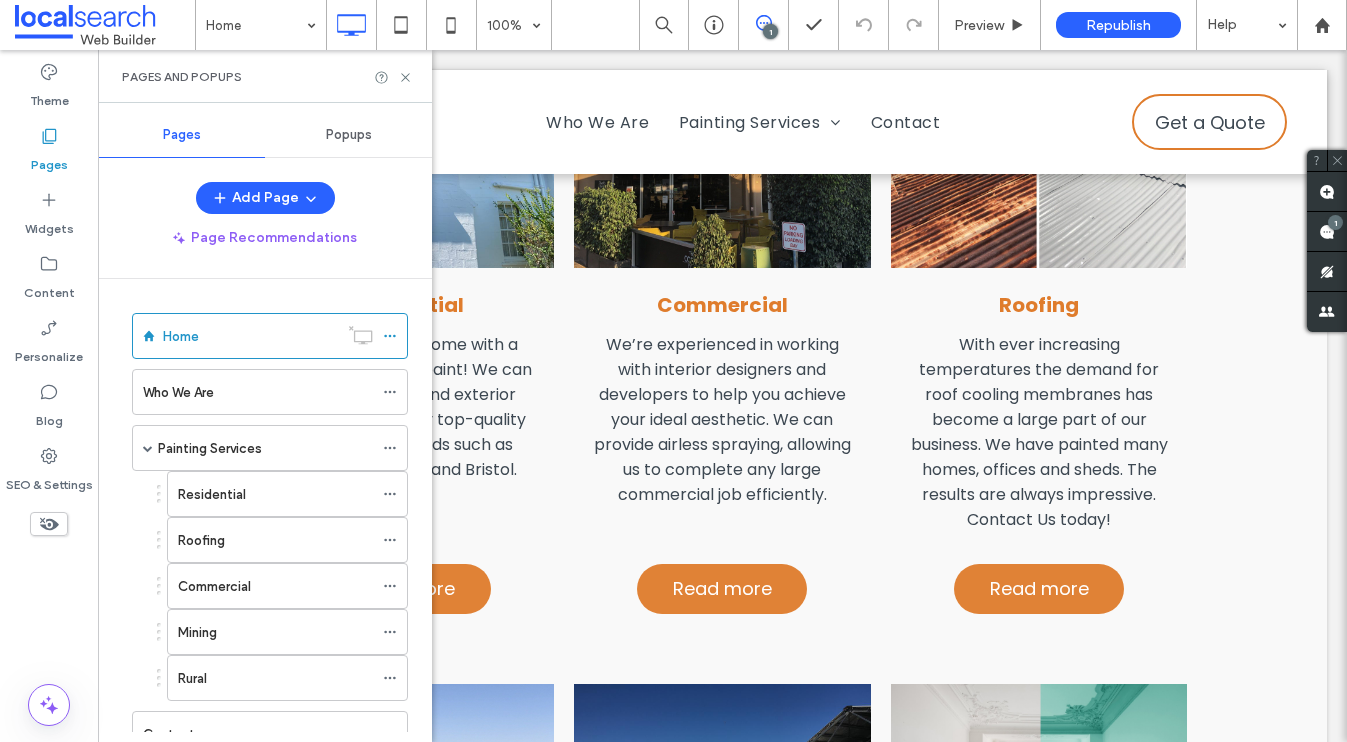 click on "Pages and Popups" at bounding box center (265, 77) 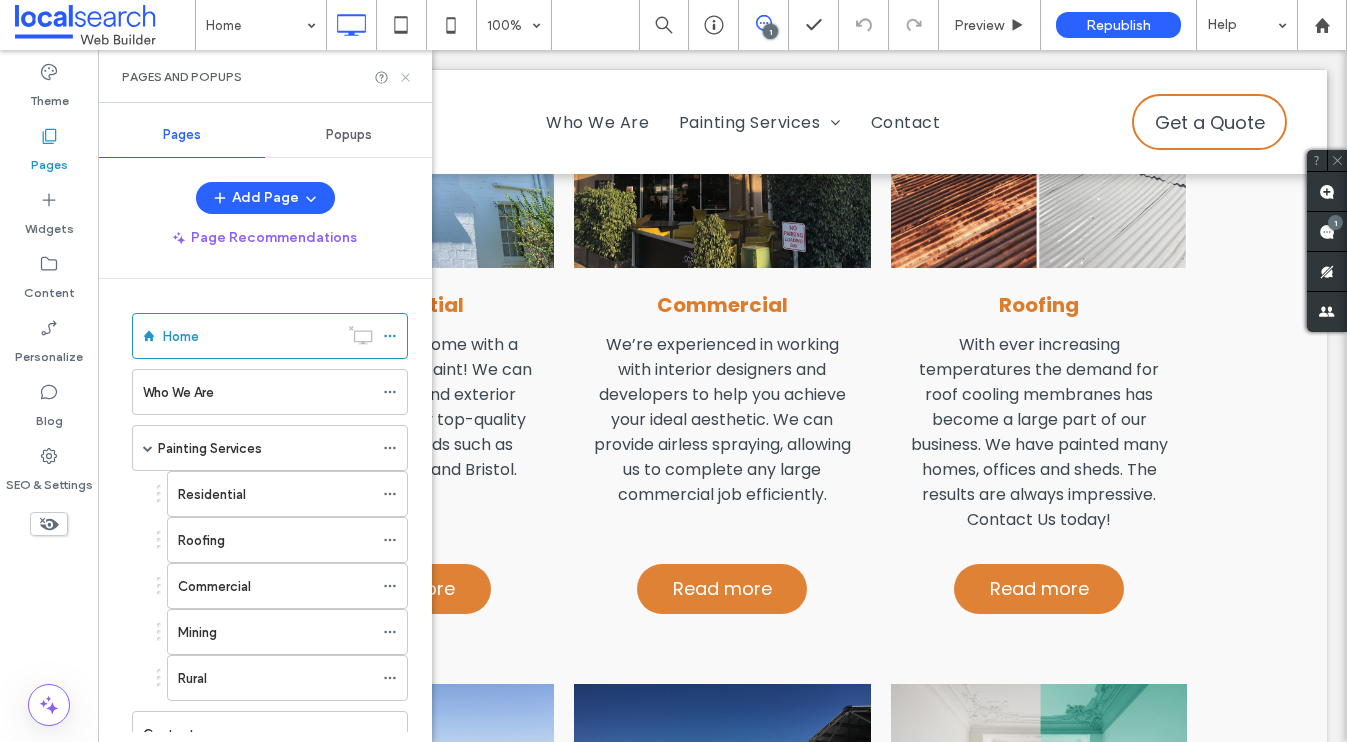 click 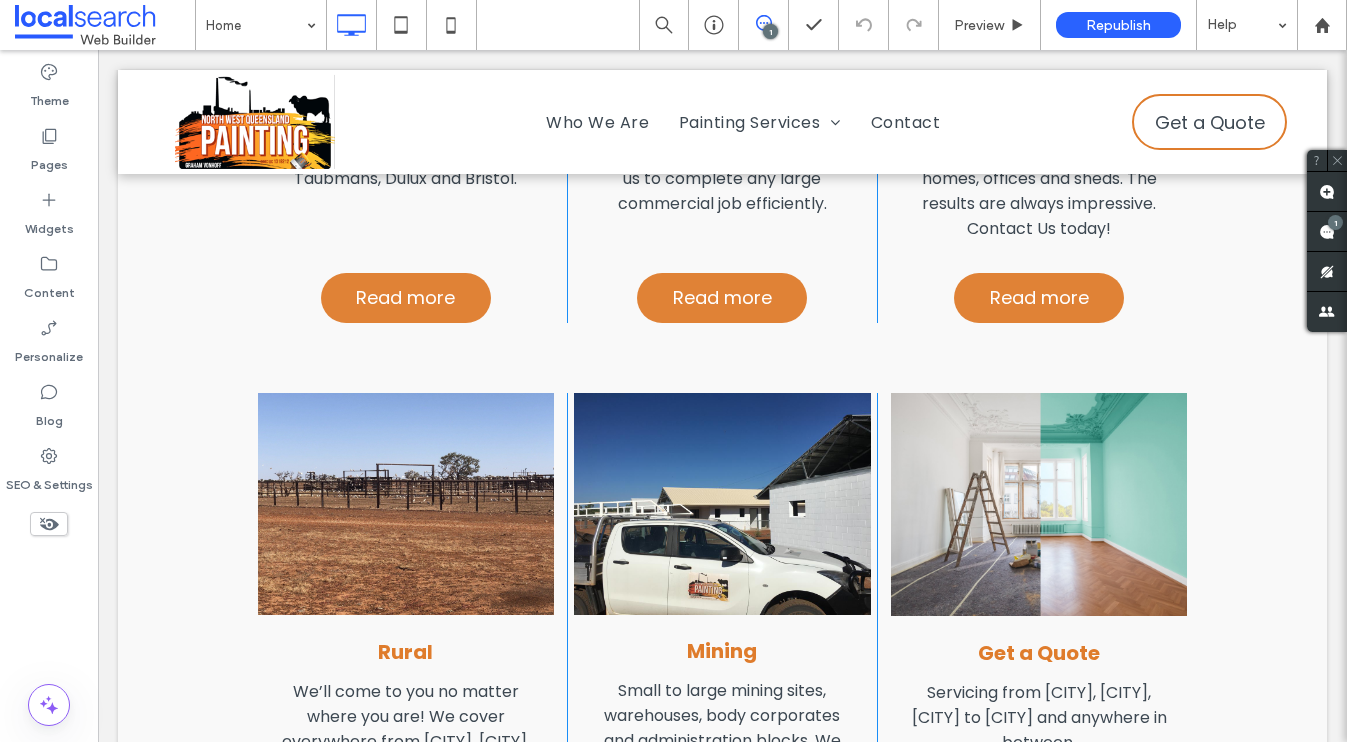 scroll, scrollTop: 2811, scrollLeft: 0, axis: vertical 